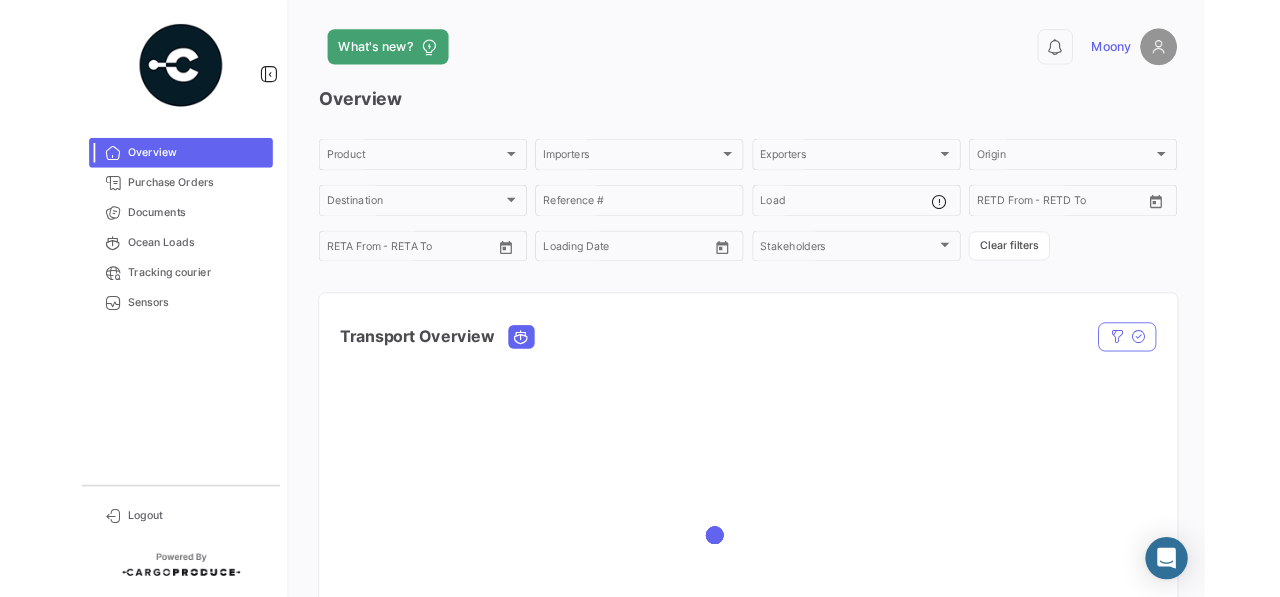 scroll, scrollTop: 0, scrollLeft: 0, axis: both 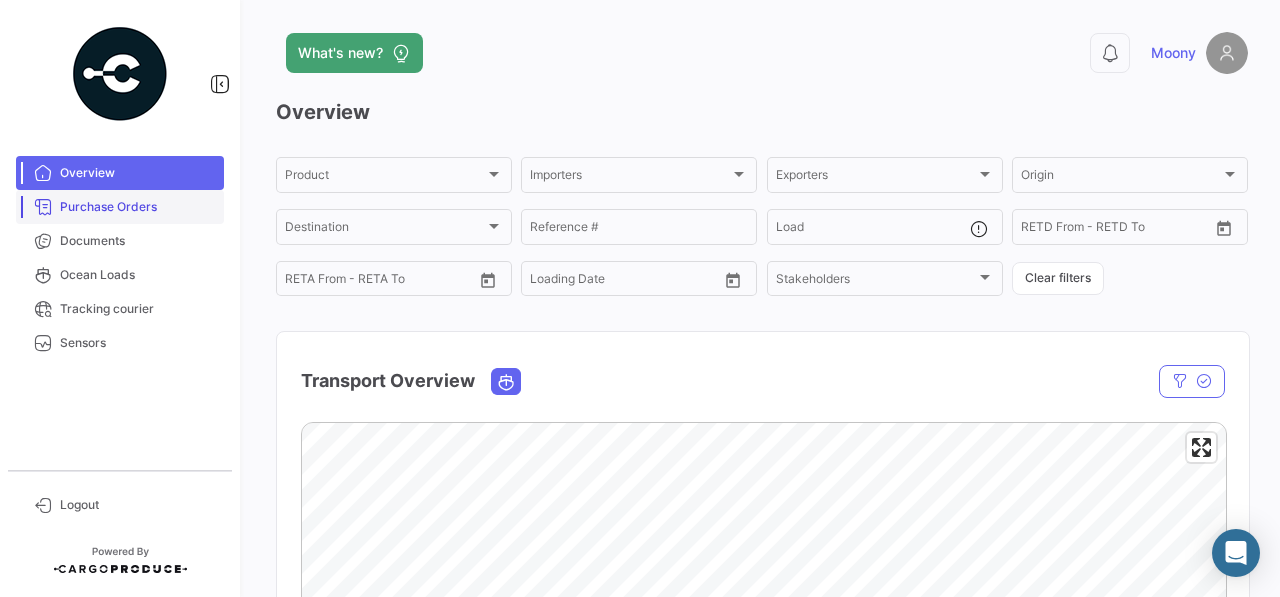 click on "Purchase Orders" at bounding box center [138, 207] 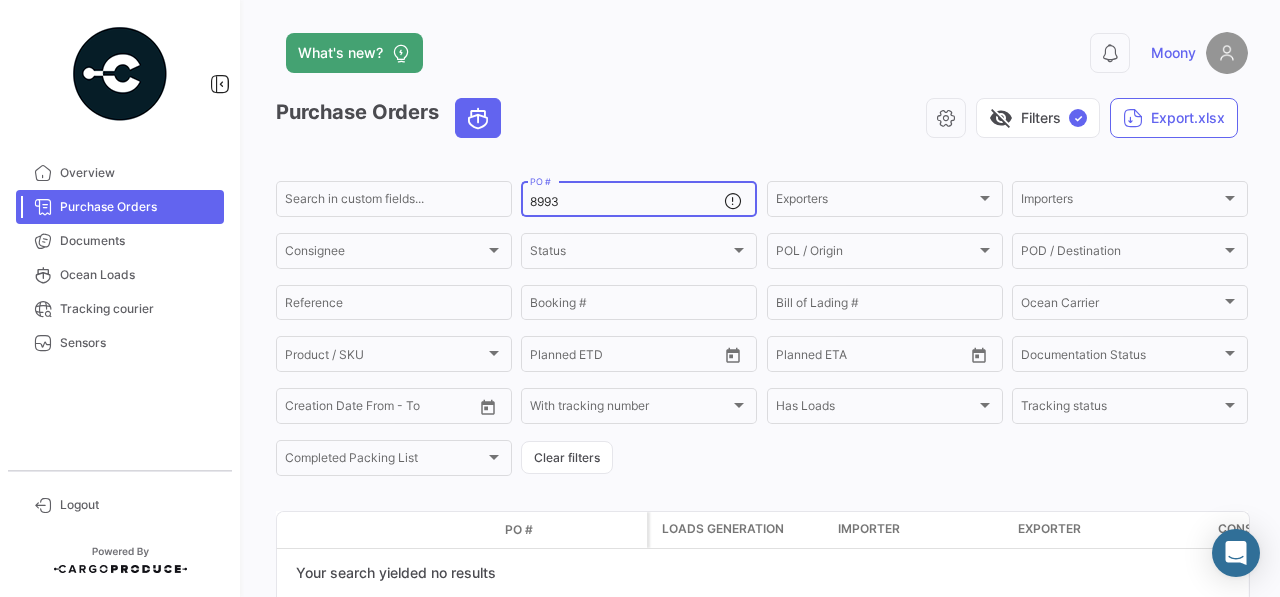 click on "8993" at bounding box center [627, 202] 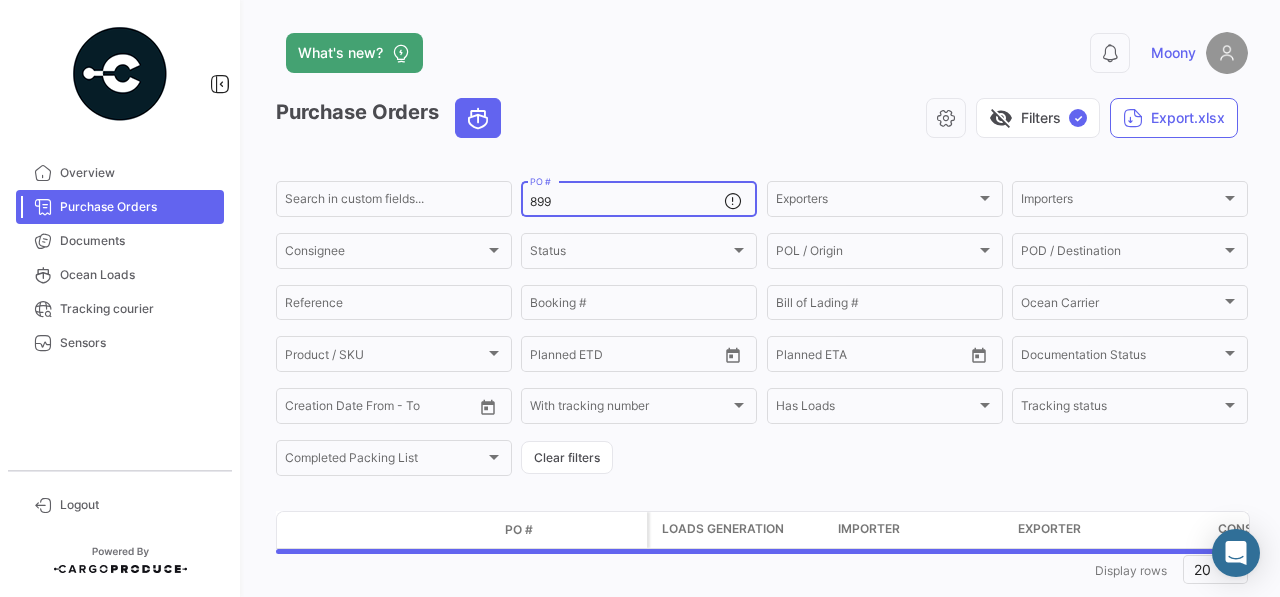 type on "8999" 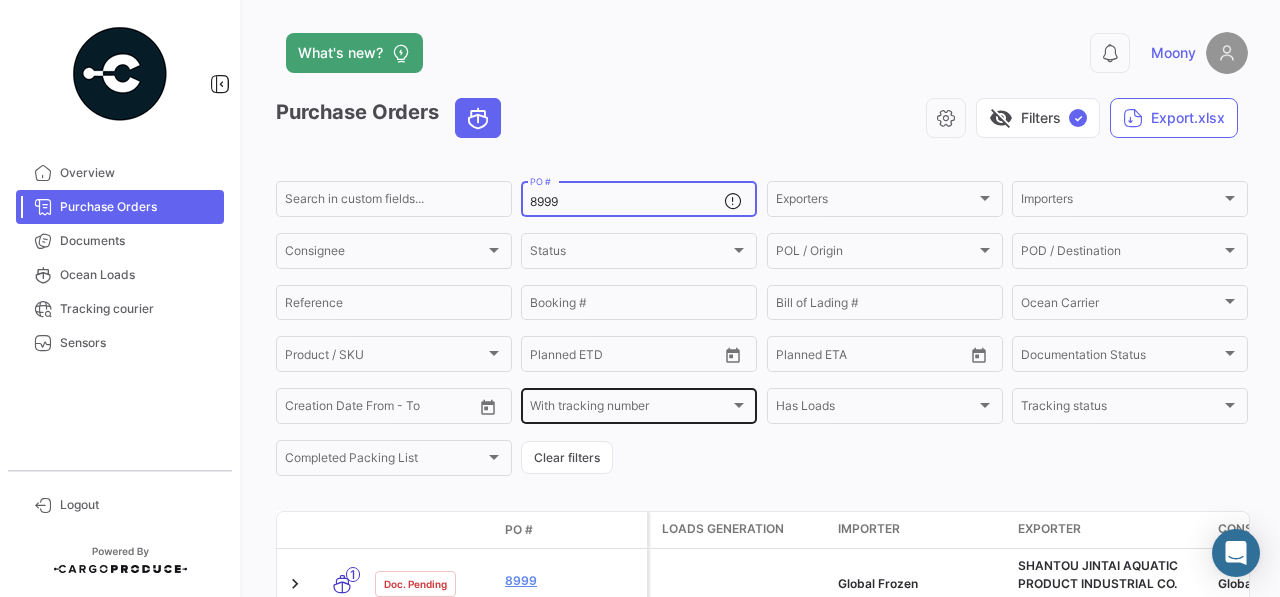 scroll, scrollTop: 96, scrollLeft: 0, axis: vertical 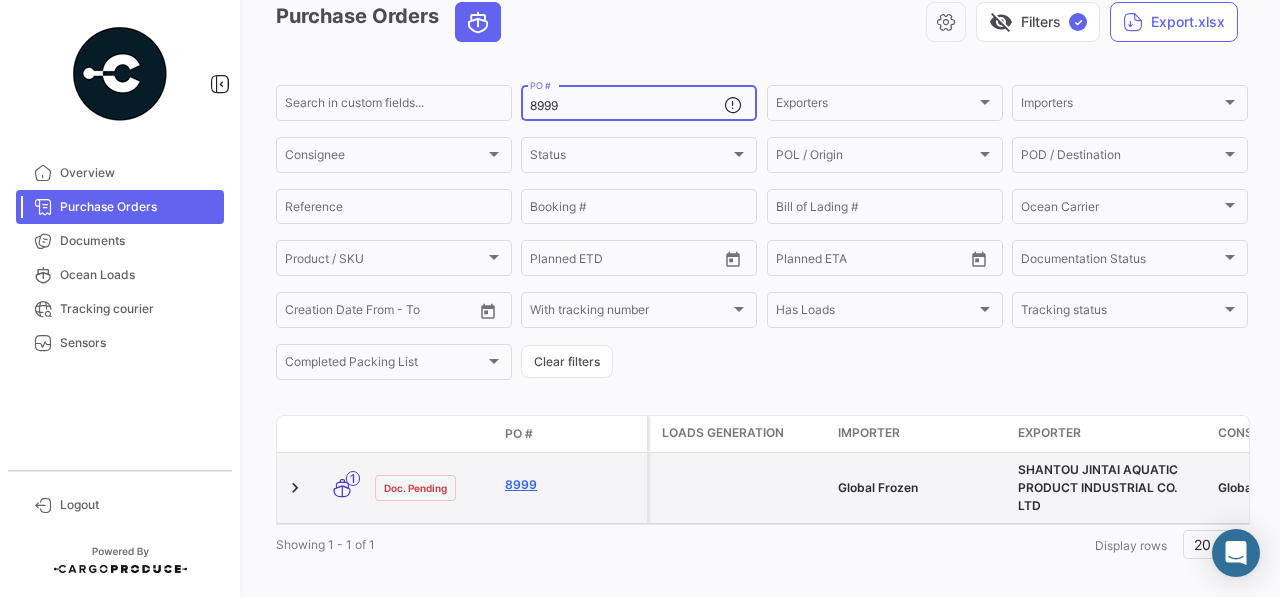 click on "8999" 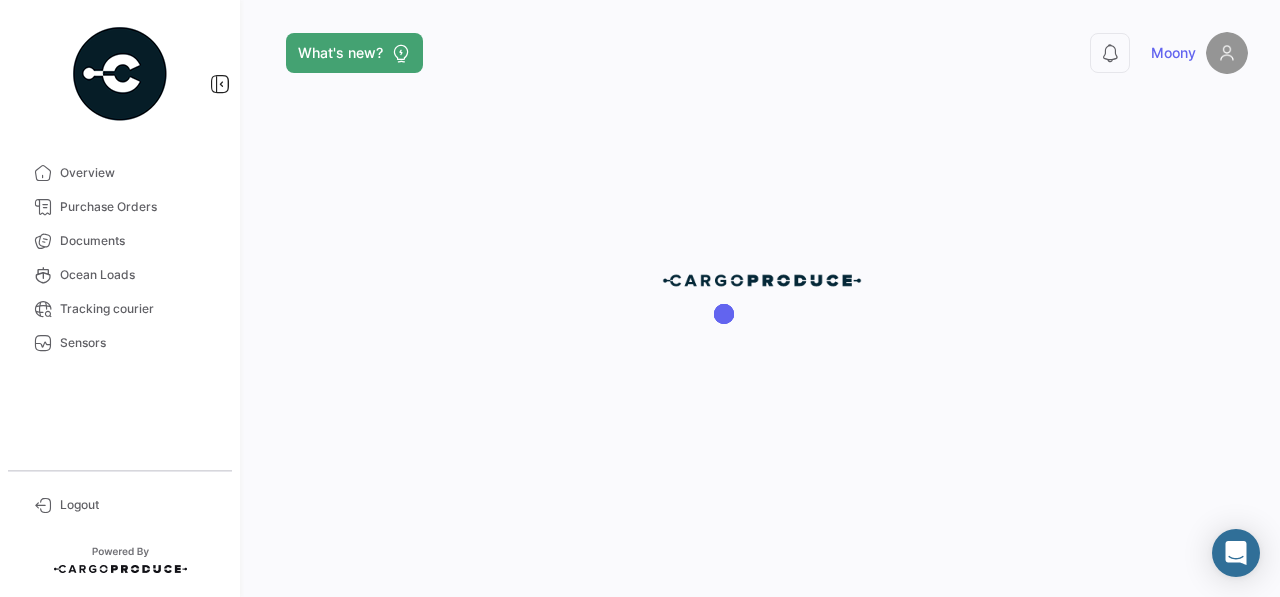 scroll, scrollTop: 0, scrollLeft: 0, axis: both 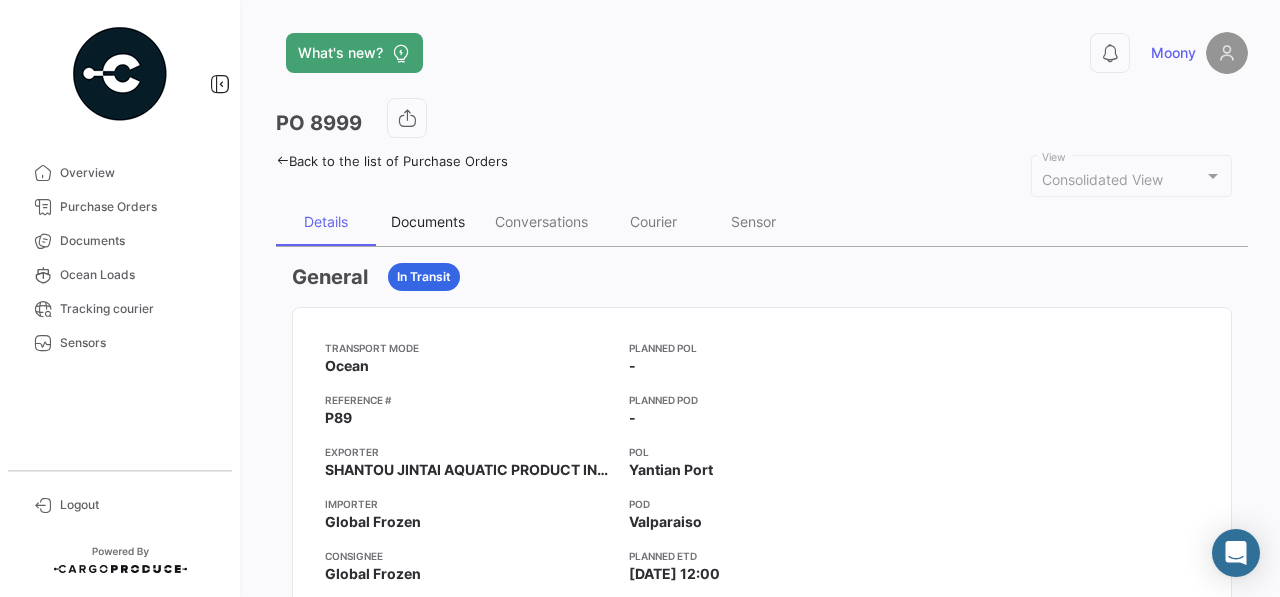 click on "Documents" at bounding box center (428, 221) 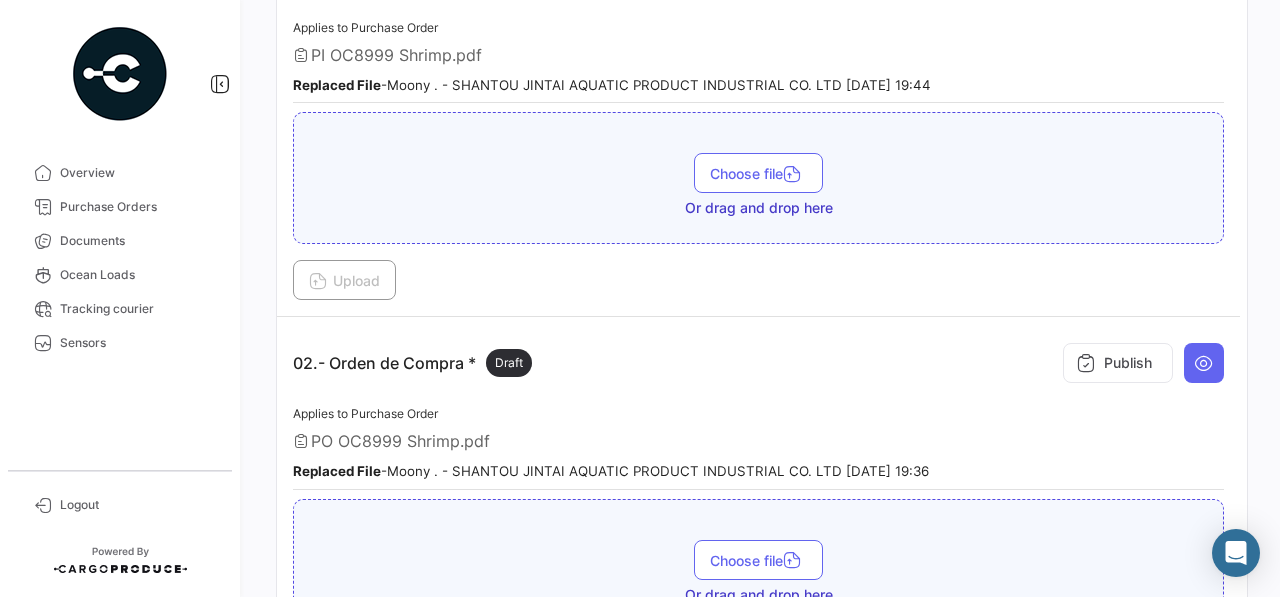 scroll, scrollTop: 460, scrollLeft: 0, axis: vertical 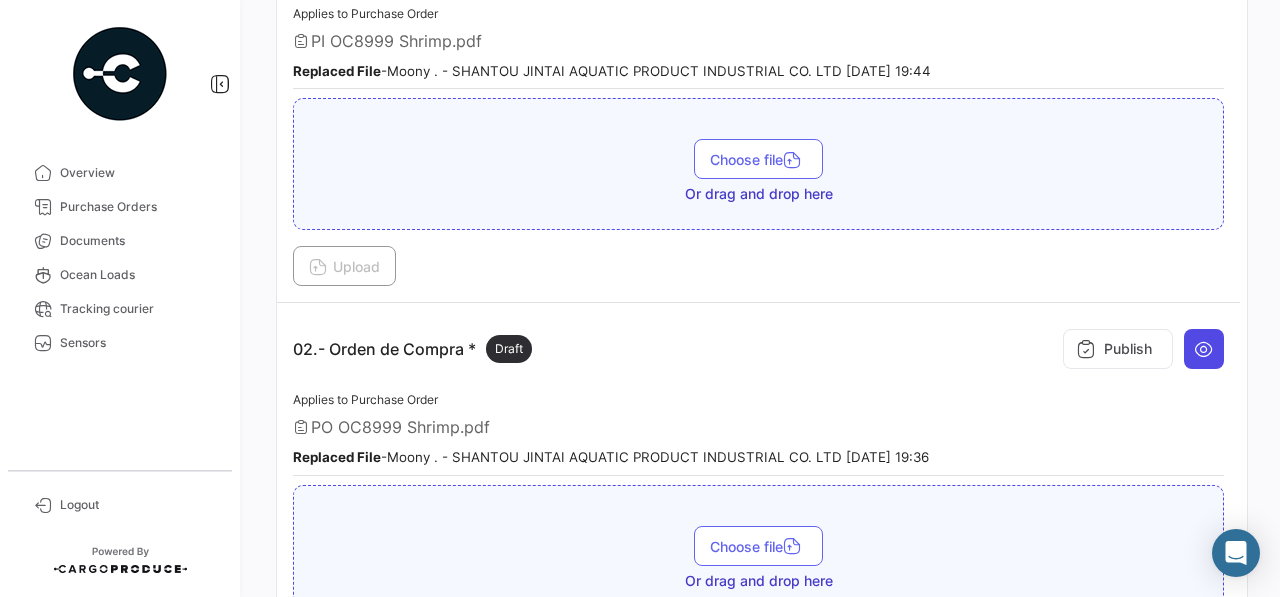 click at bounding box center [1204, 349] 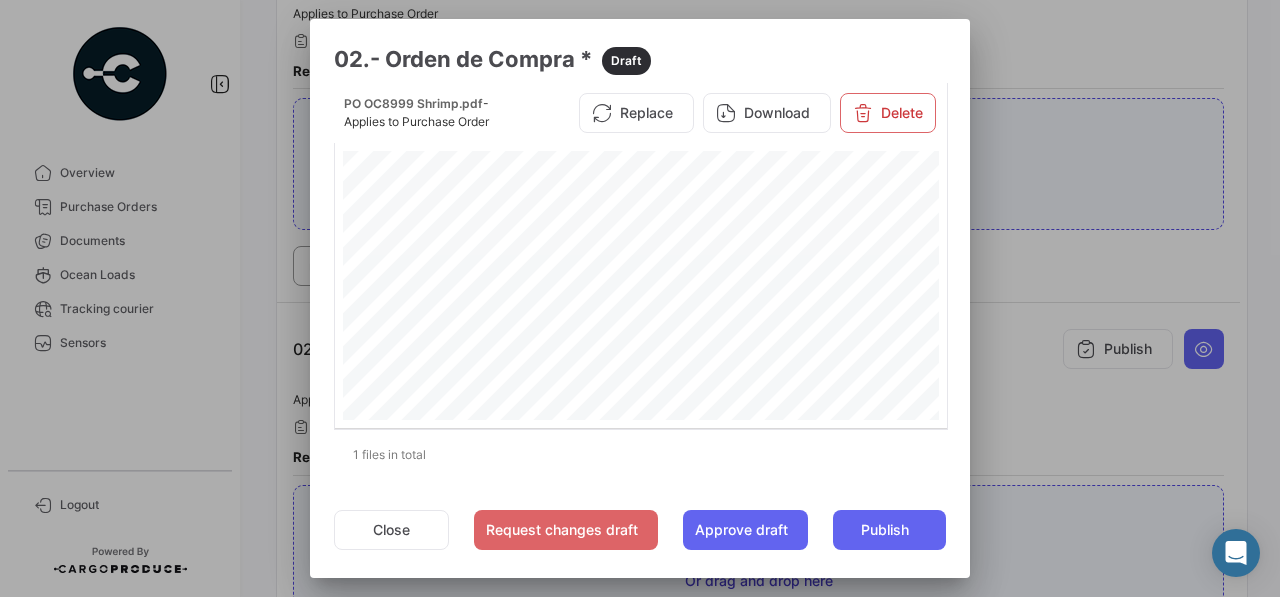 scroll, scrollTop: 449, scrollLeft: 0, axis: vertical 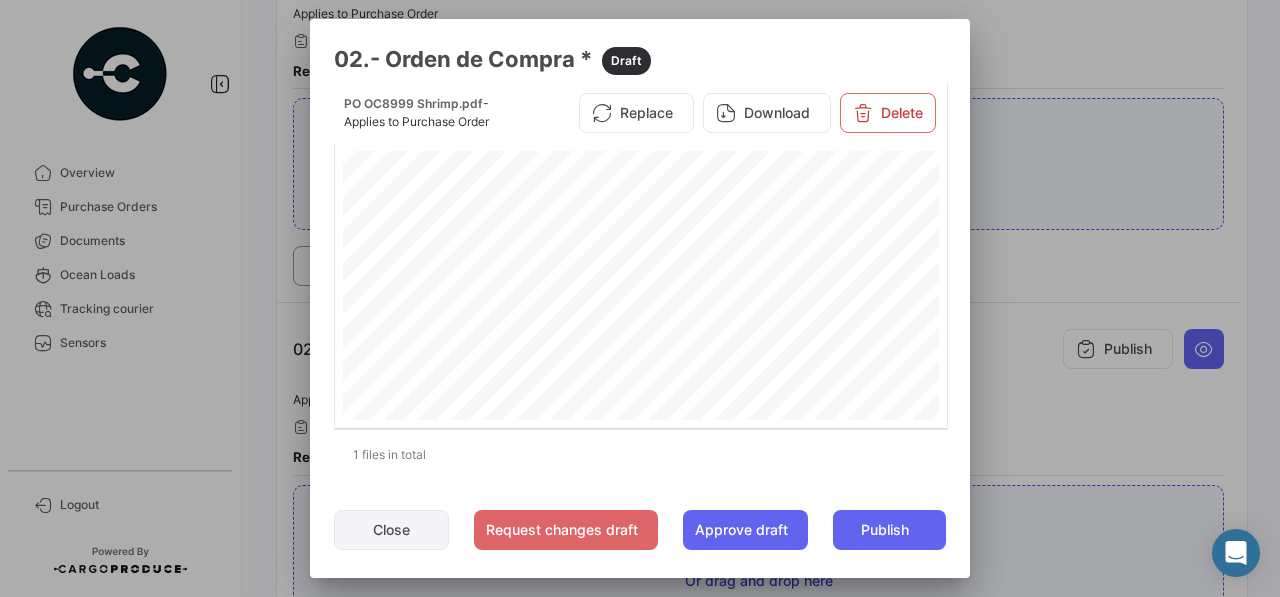 click on "Close" 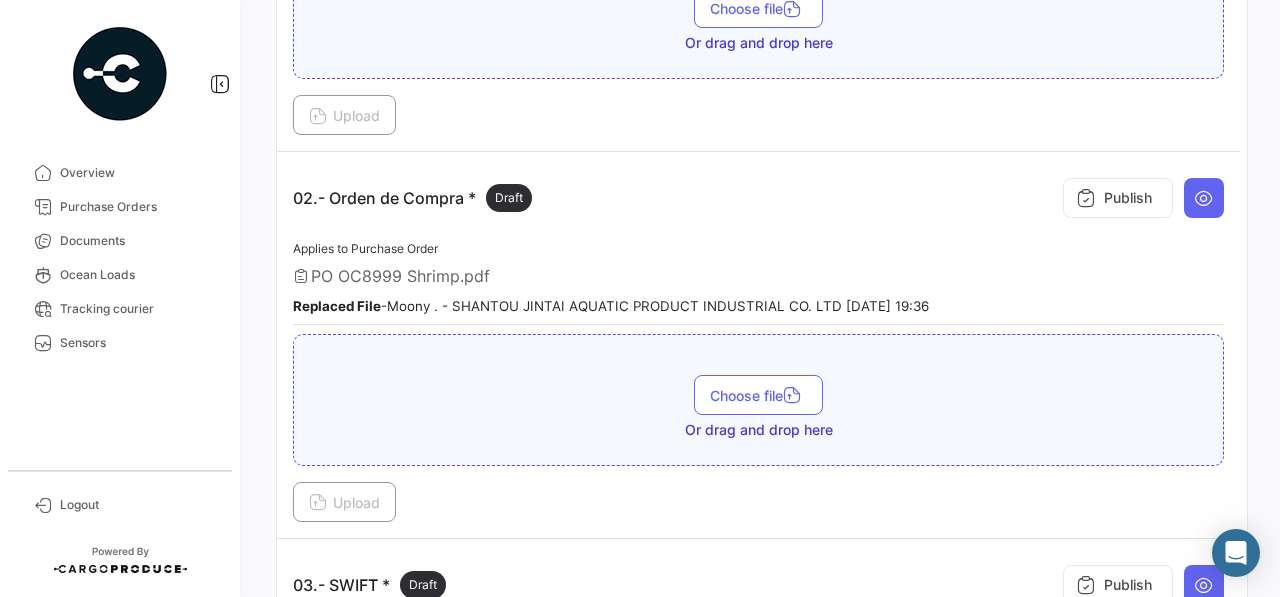 scroll, scrollTop: 615, scrollLeft: 0, axis: vertical 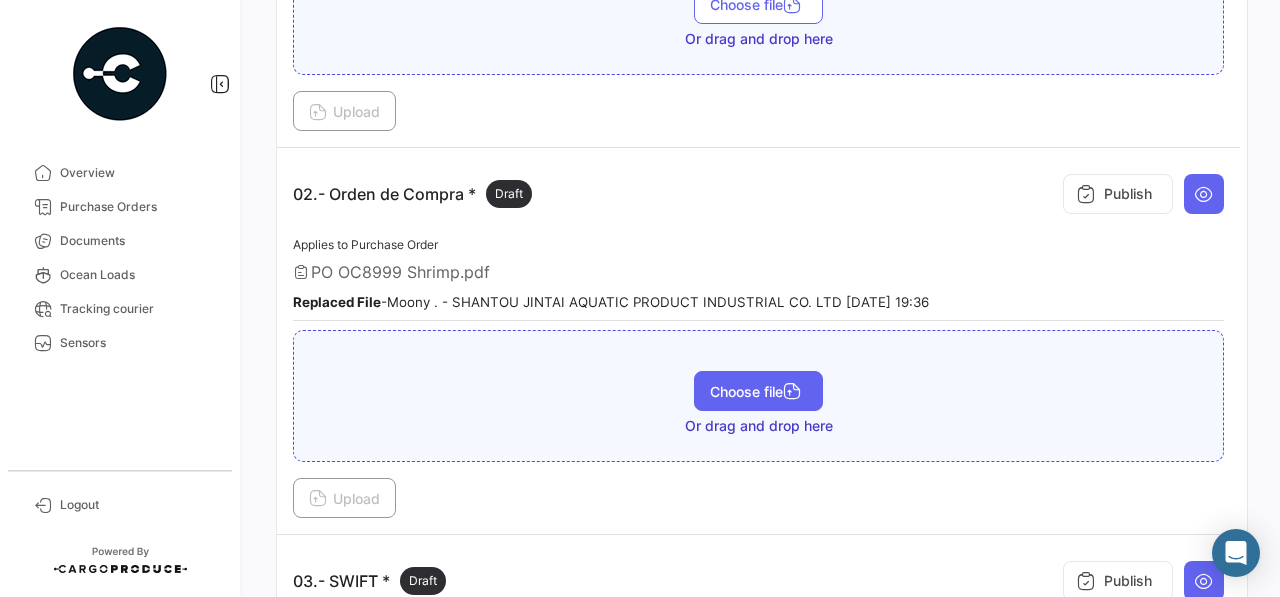 click on "Choose file" at bounding box center [758, 391] 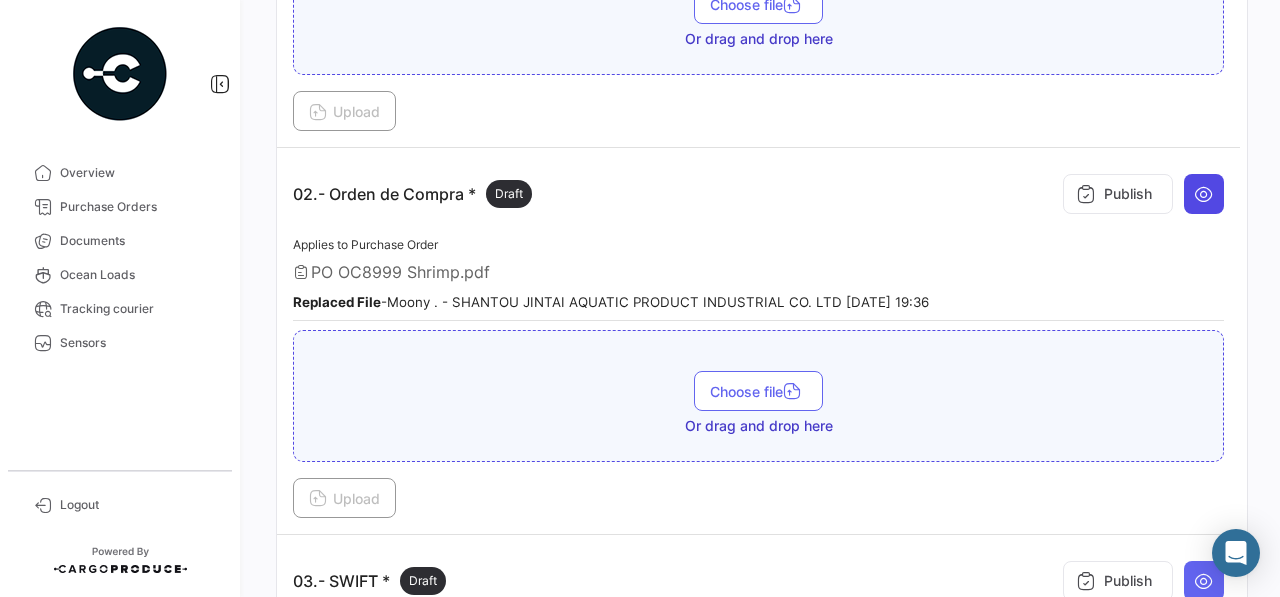 click at bounding box center (1204, 194) 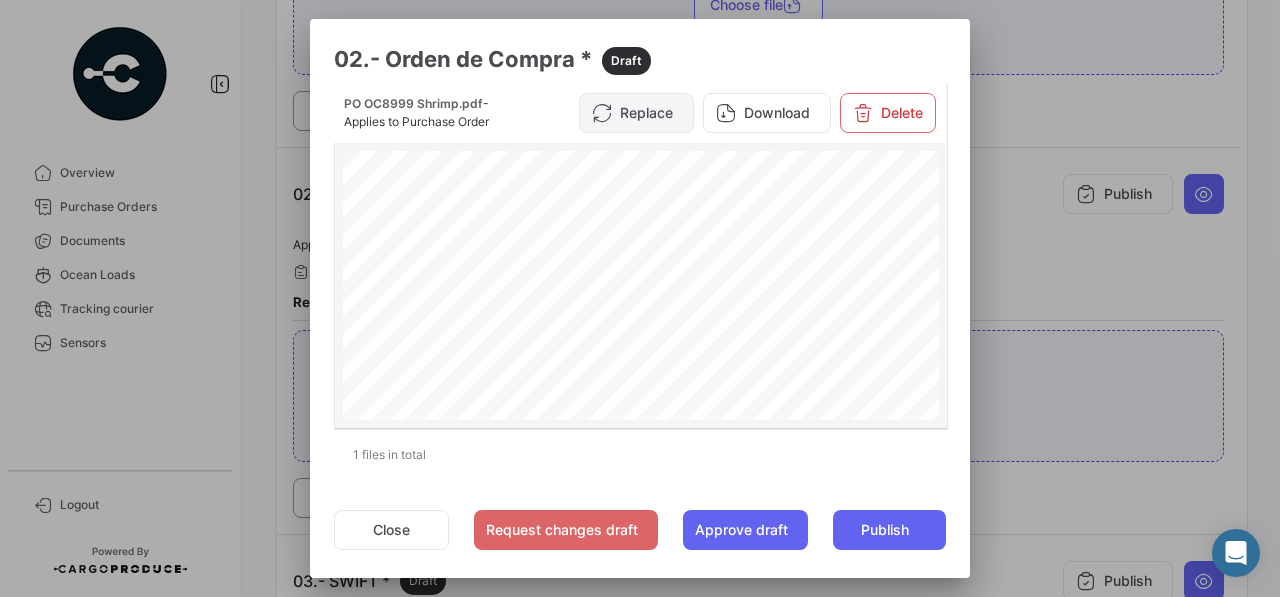 click on "Replace" at bounding box center [636, 113] 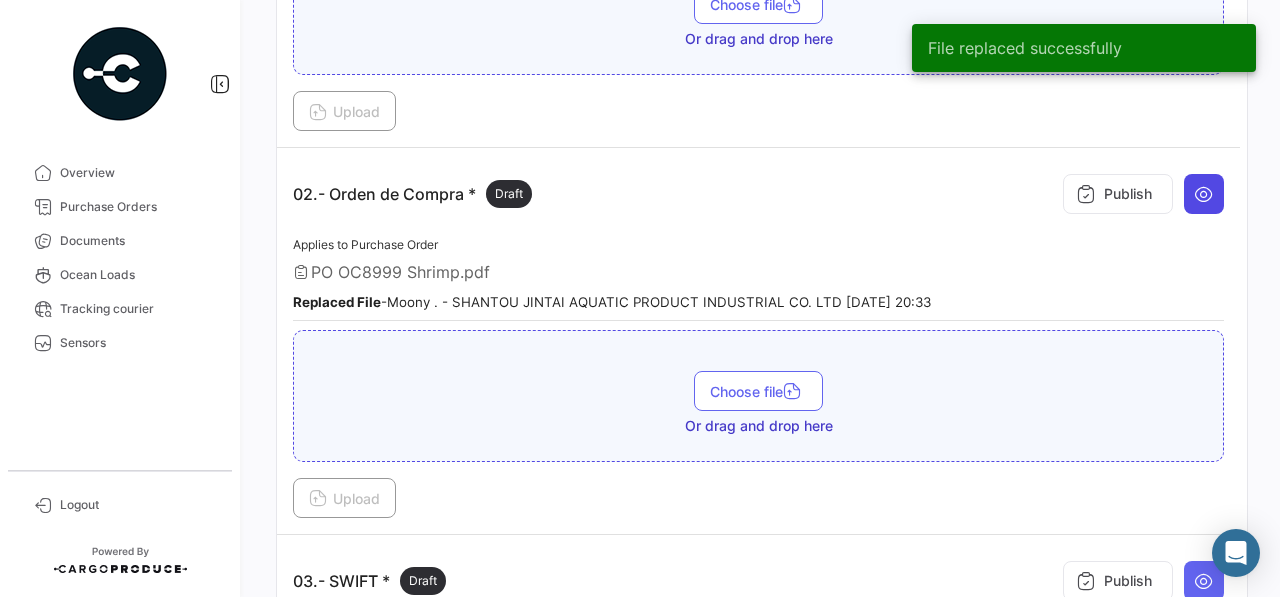click at bounding box center [1204, 194] 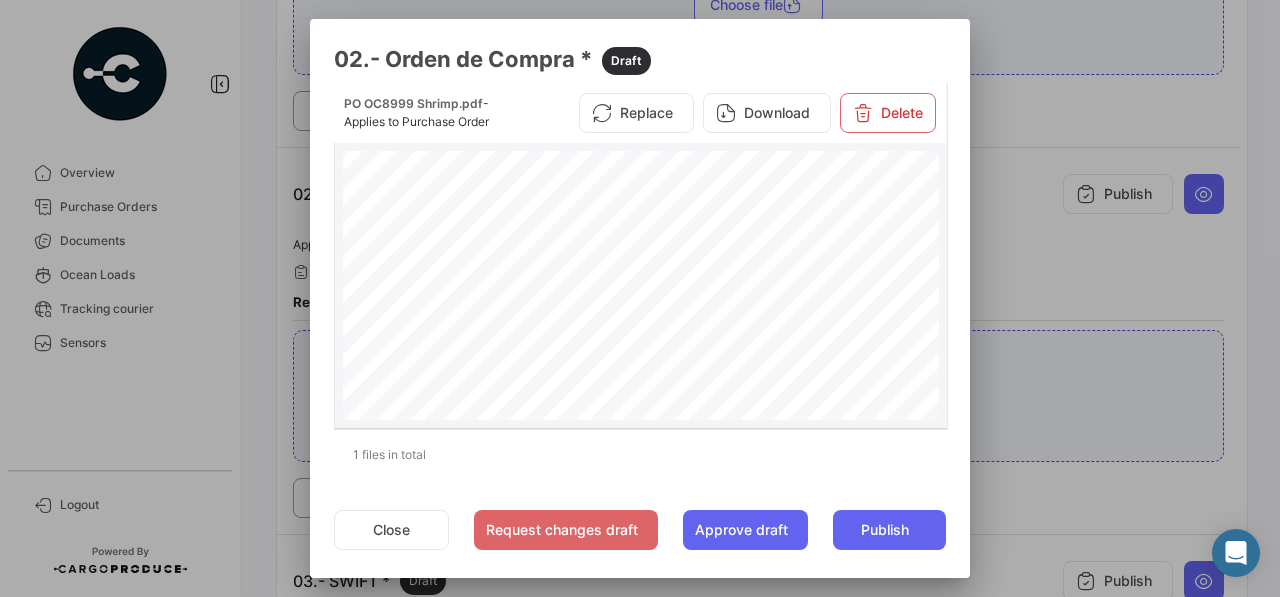 scroll, scrollTop: 0, scrollLeft: 0, axis: both 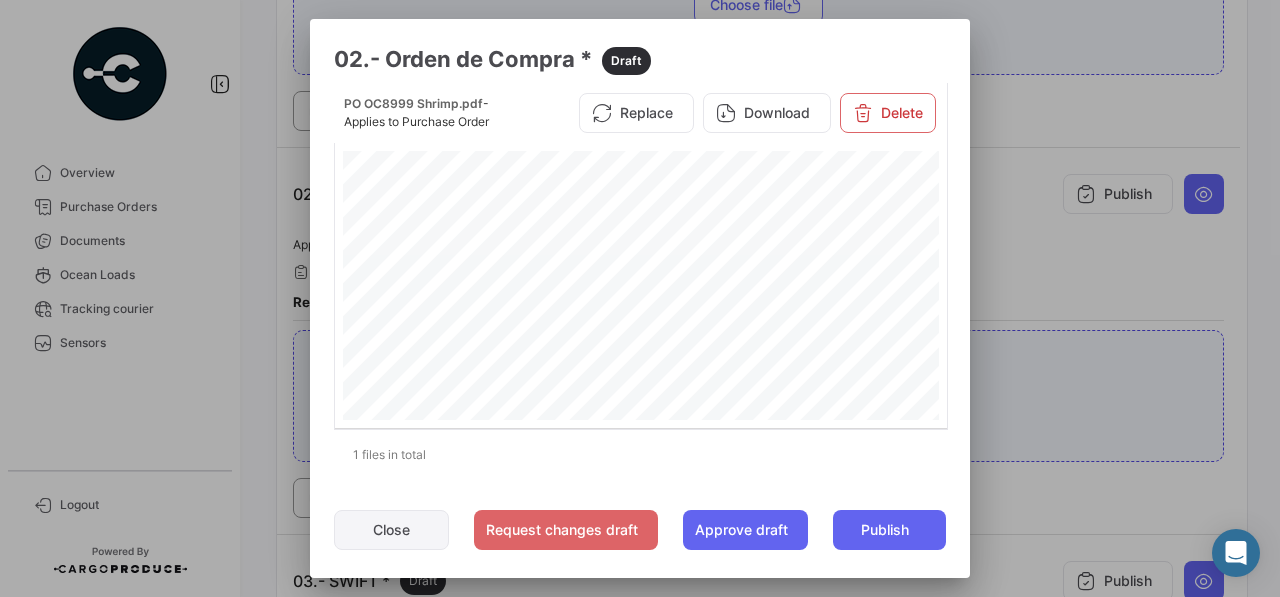 click on "Close" 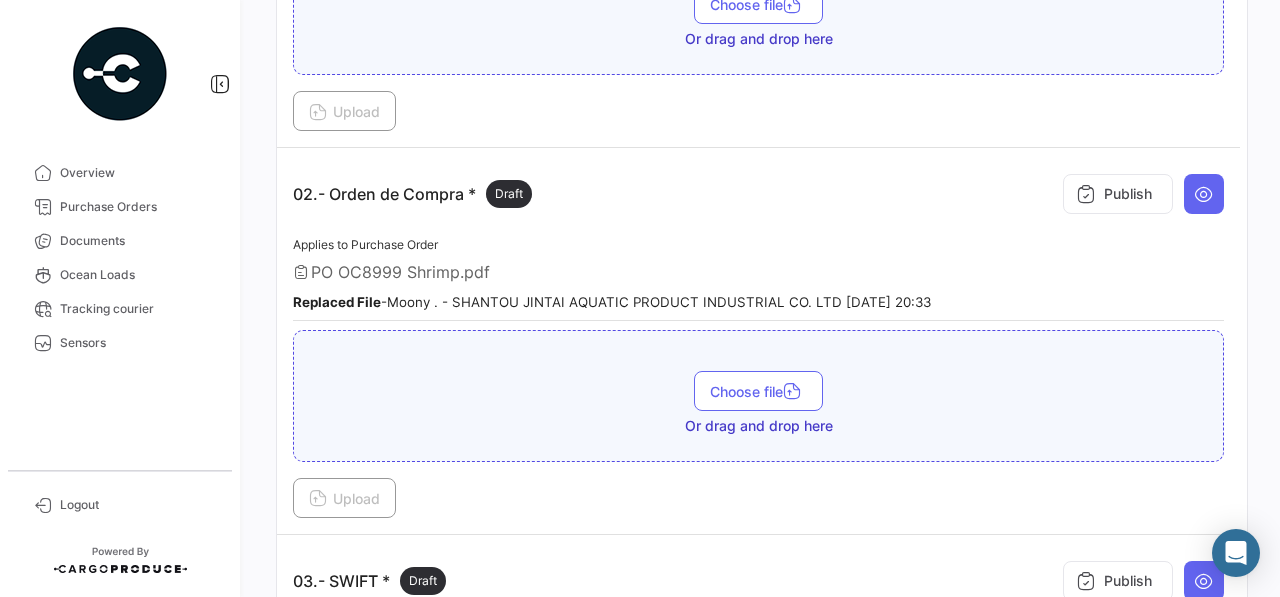 click on "PO OC8999 Shrimp.pdf" at bounding box center (758, 272) 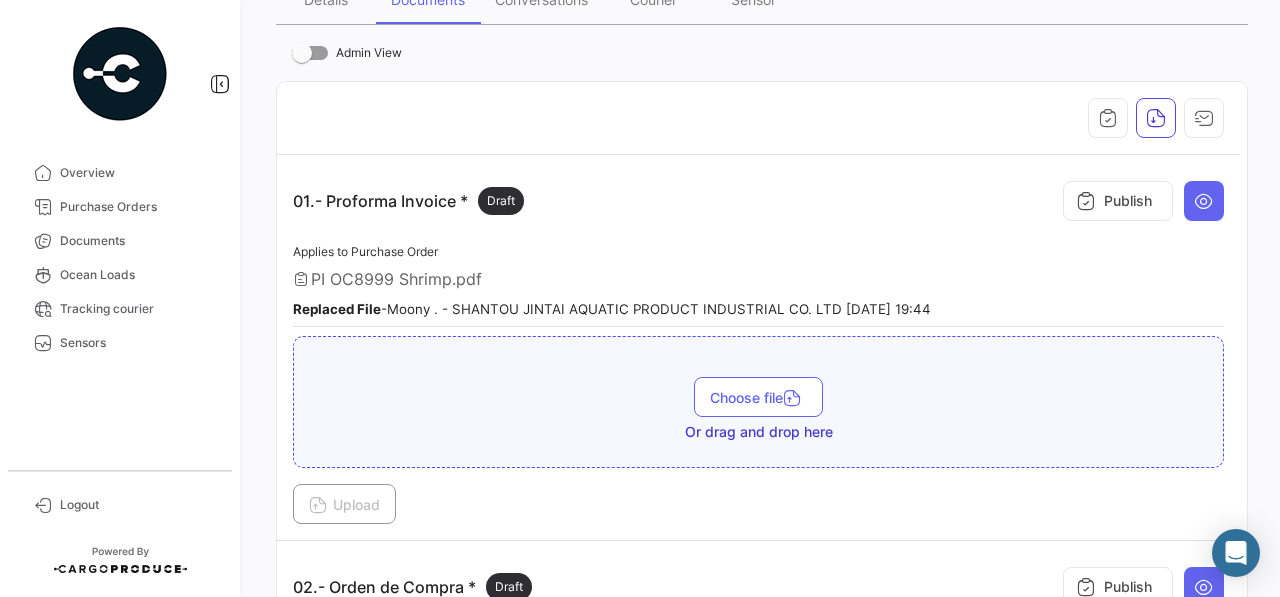 scroll, scrollTop: 0, scrollLeft: 0, axis: both 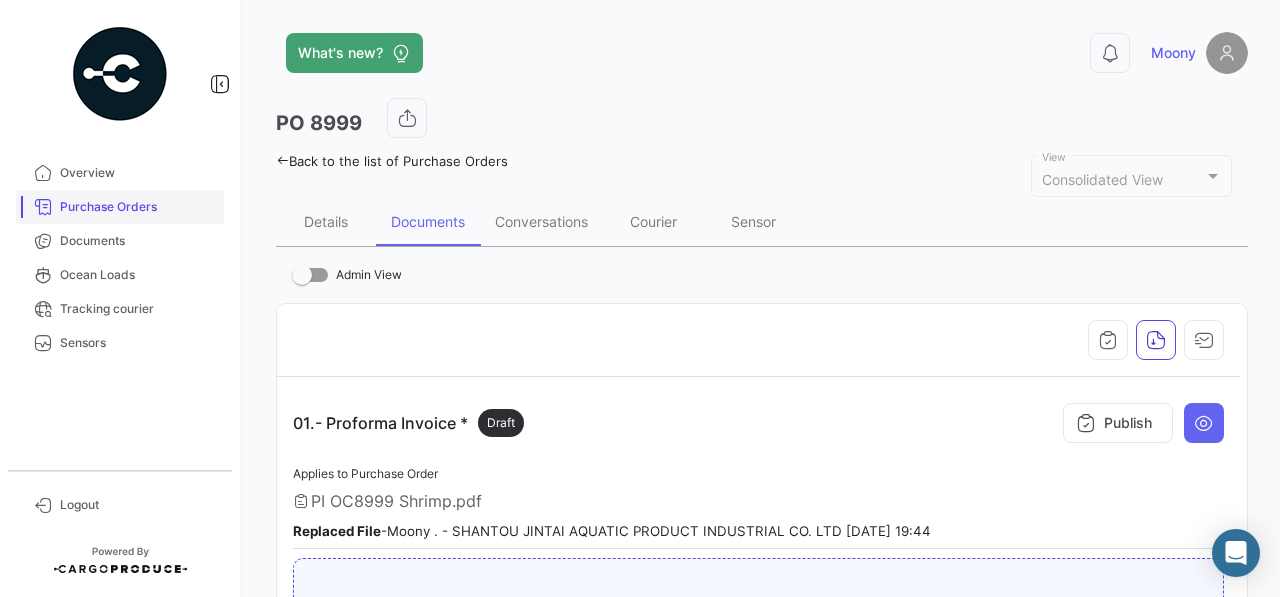 click on "Purchase Orders" at bounding box center (138, 207) 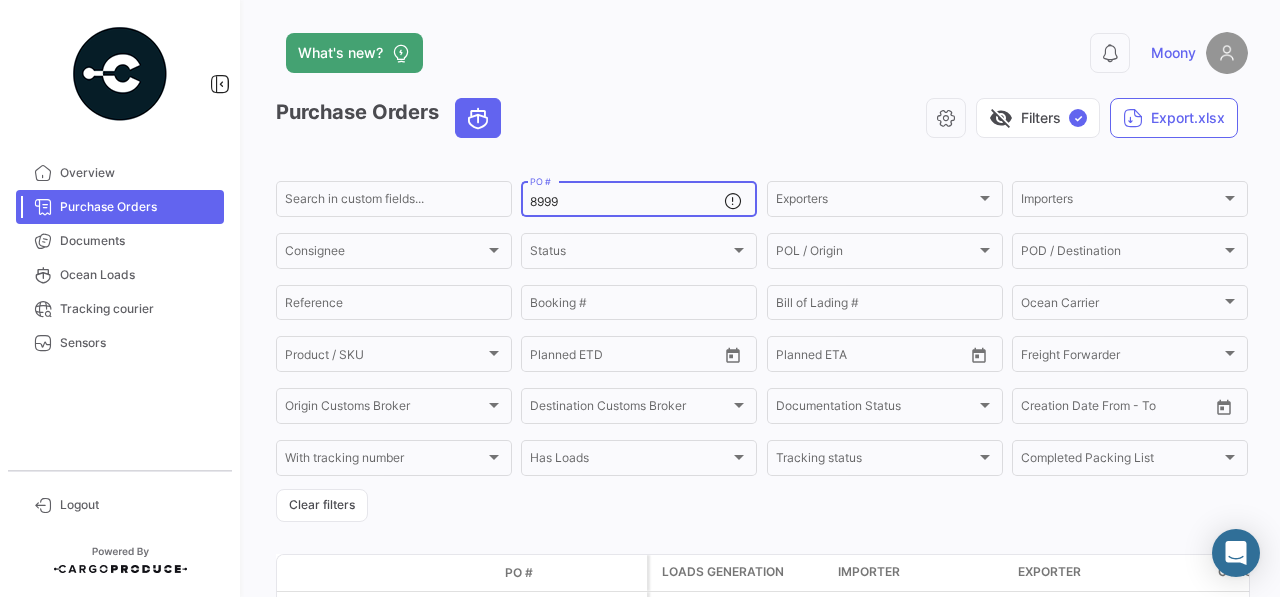 click on "8999" at bounding box center (627, 202) 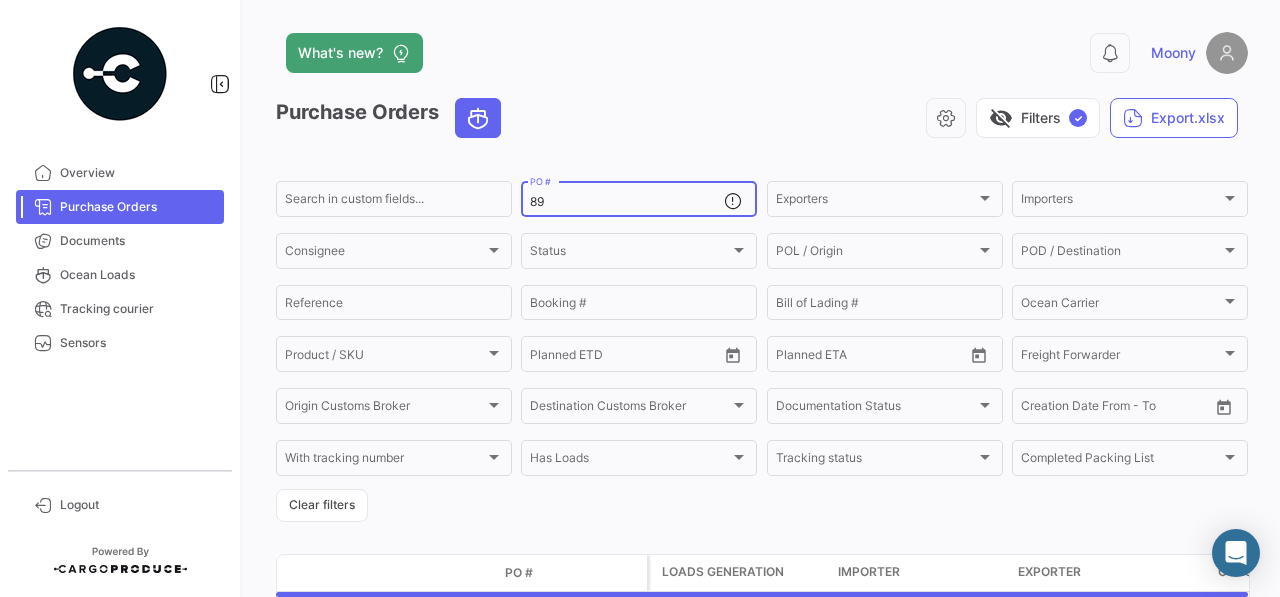 type on "8" 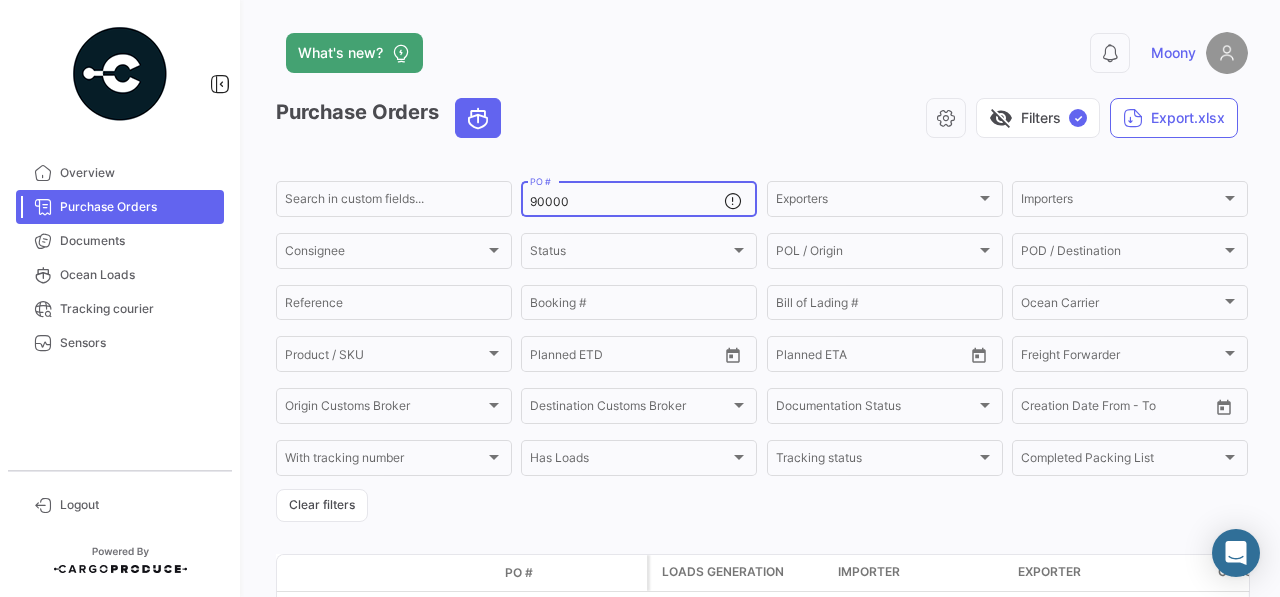 type on "9000" 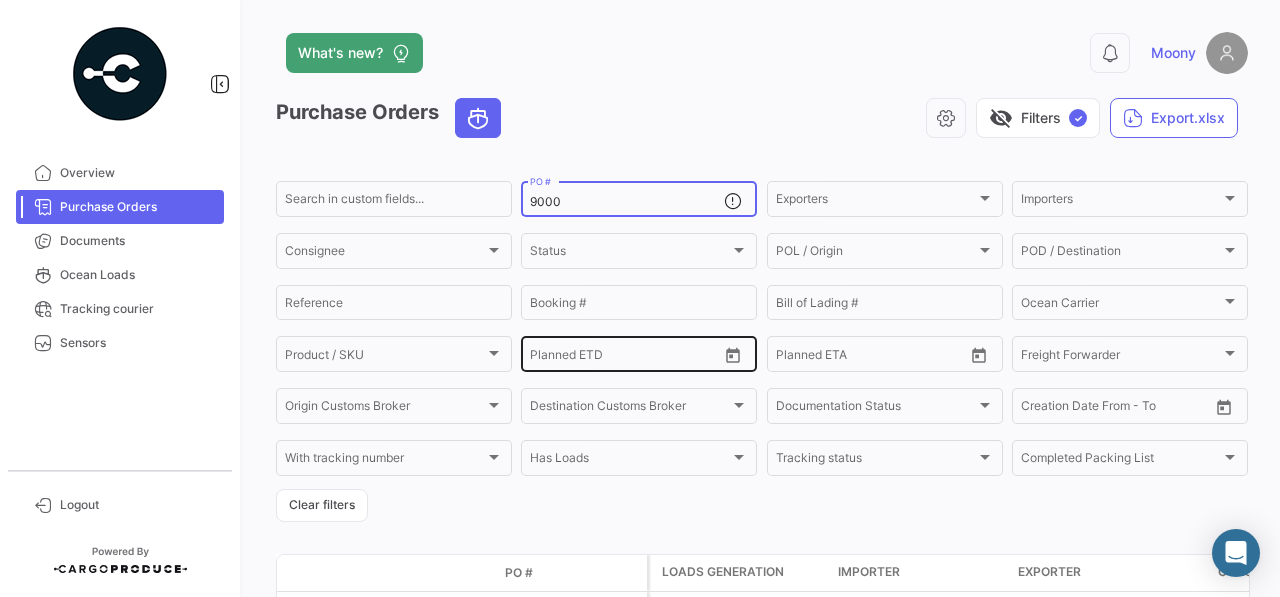 scroll, scrollTop: 139, scrollLeft: 0, axis: vertical 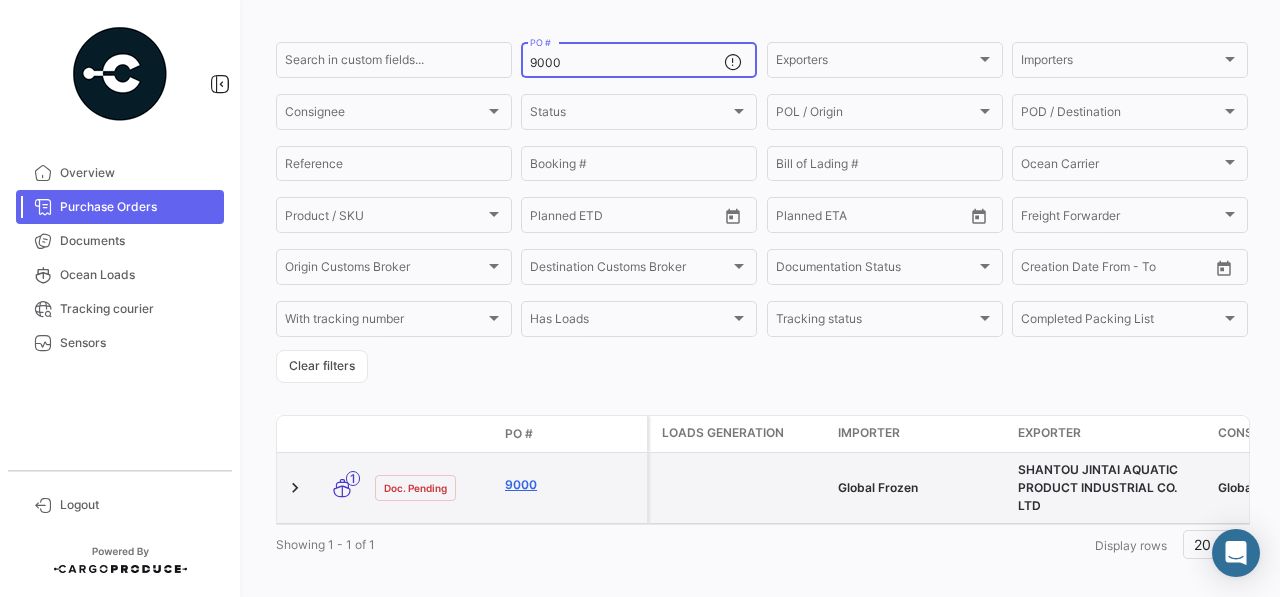 click on "9000" 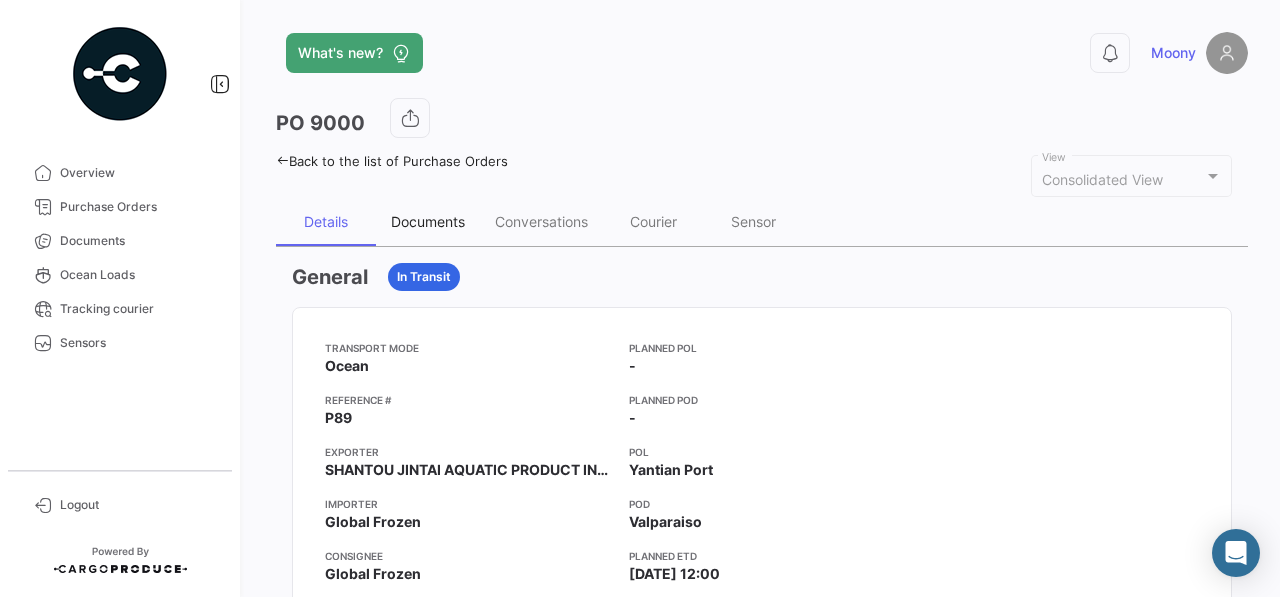 click on "Documents" at bounding box center [428, 221] 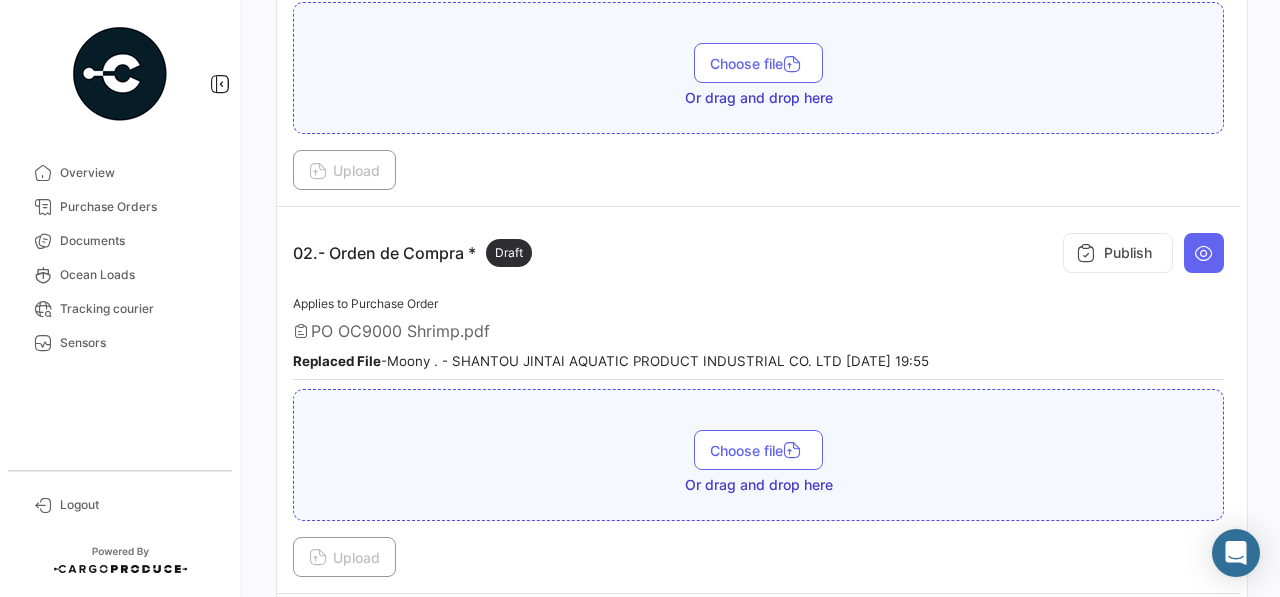 scroll, scrollTop: 559, scrollLeft: 0, axis: vertical 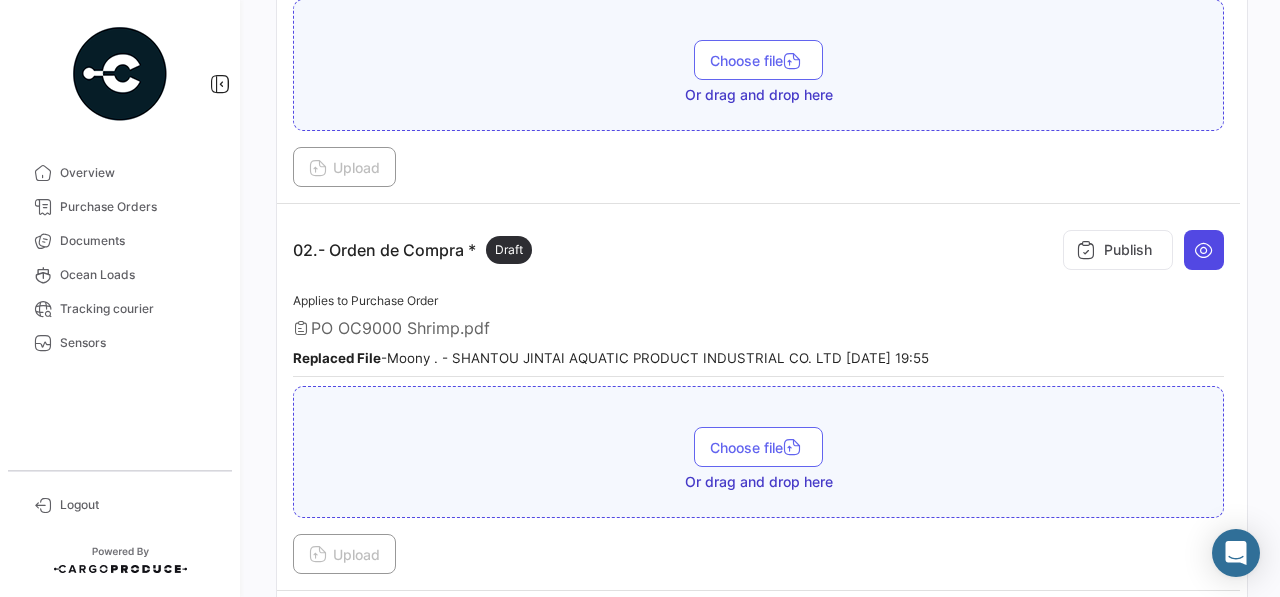 click at bounding box center (1204, 250) 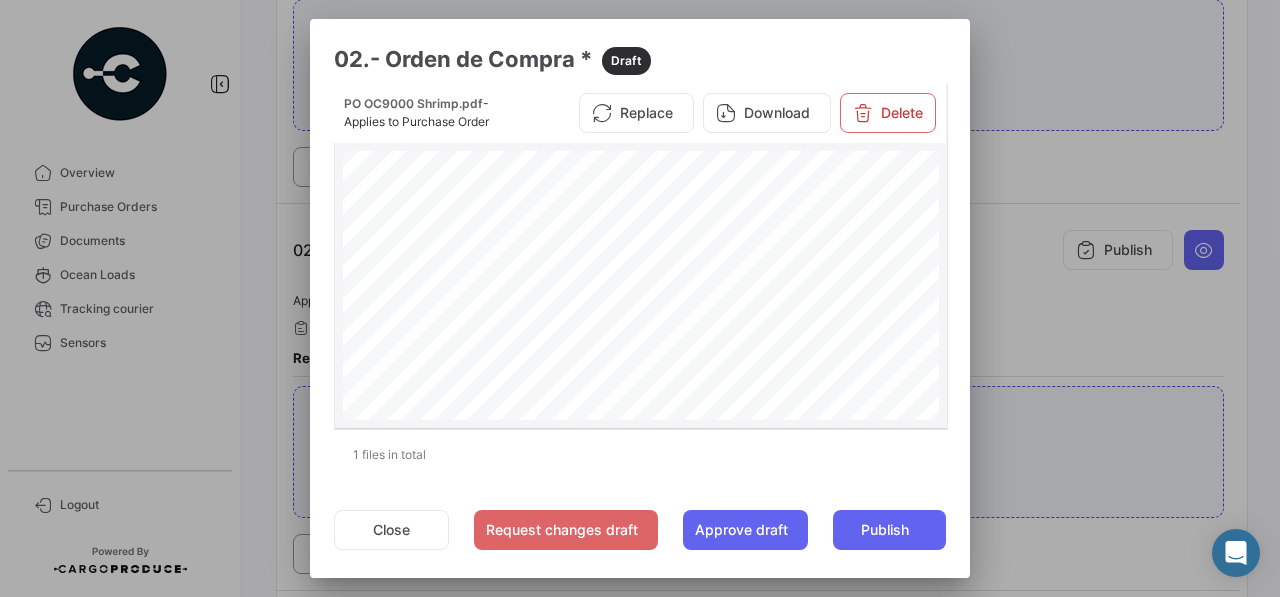 scroll, scrollTop: 305, scrollLeft: 0, axis: vertical 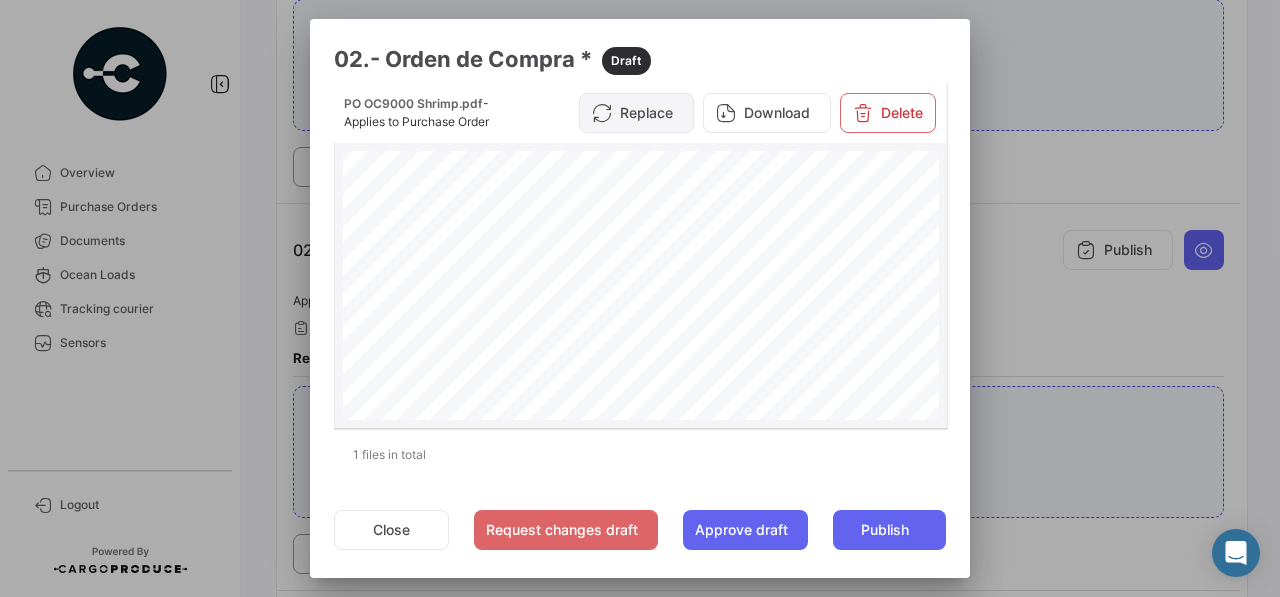 click on "Replace" at bounding box center (636, 113) 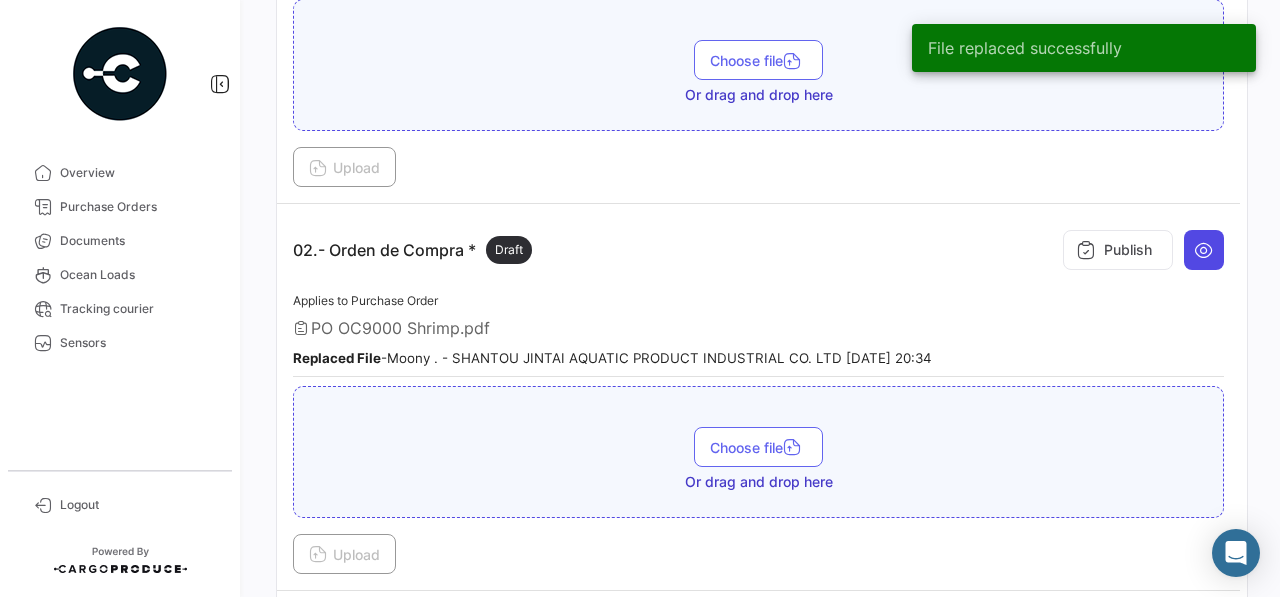 click at bounding box center [1204, 250] 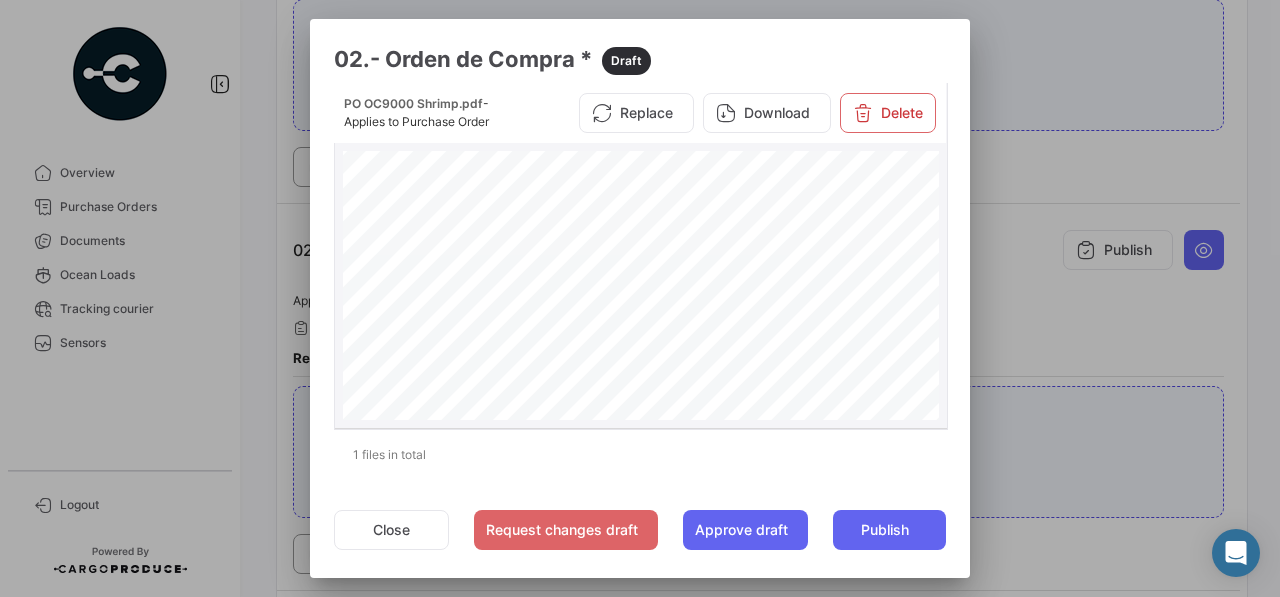 scroll, scrollTop: 0, scrollLeft: 0, axis: both 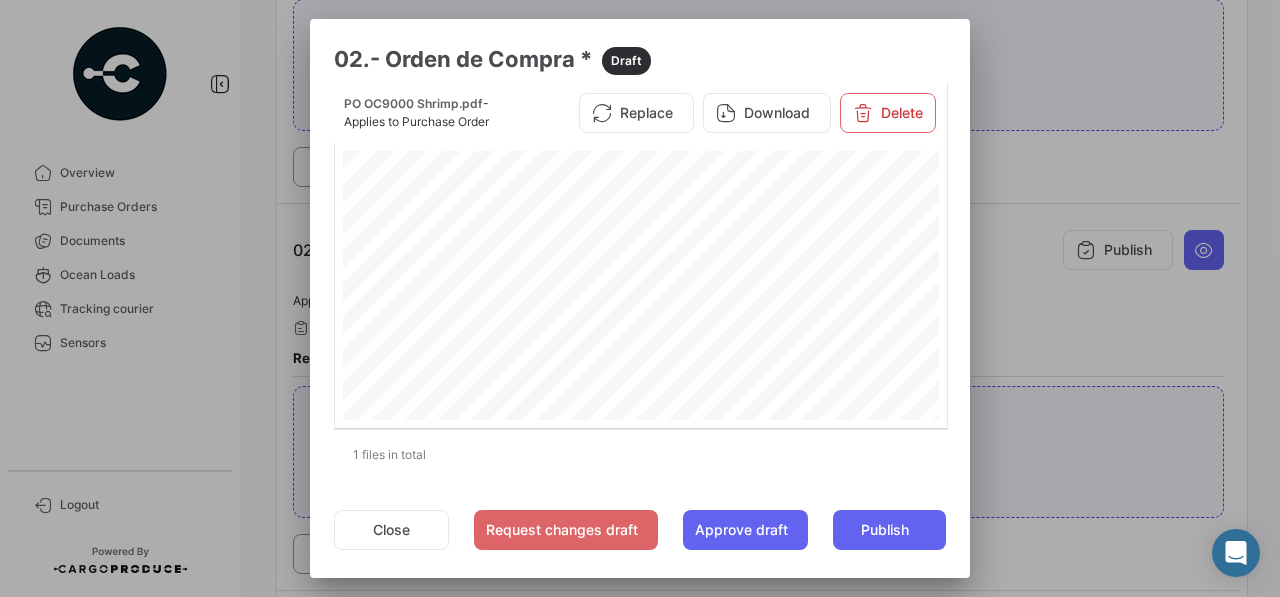 click at bounding box center (640, 298) 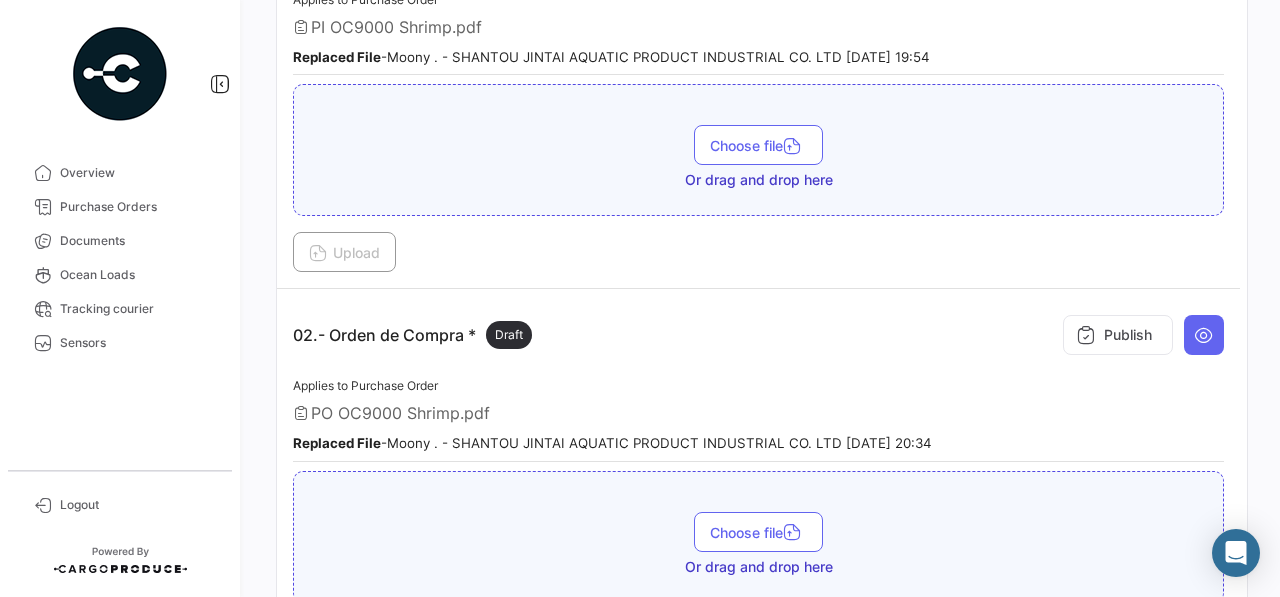 scroll, scrollTop: 467, scrollLeft: 0, axis: vertical 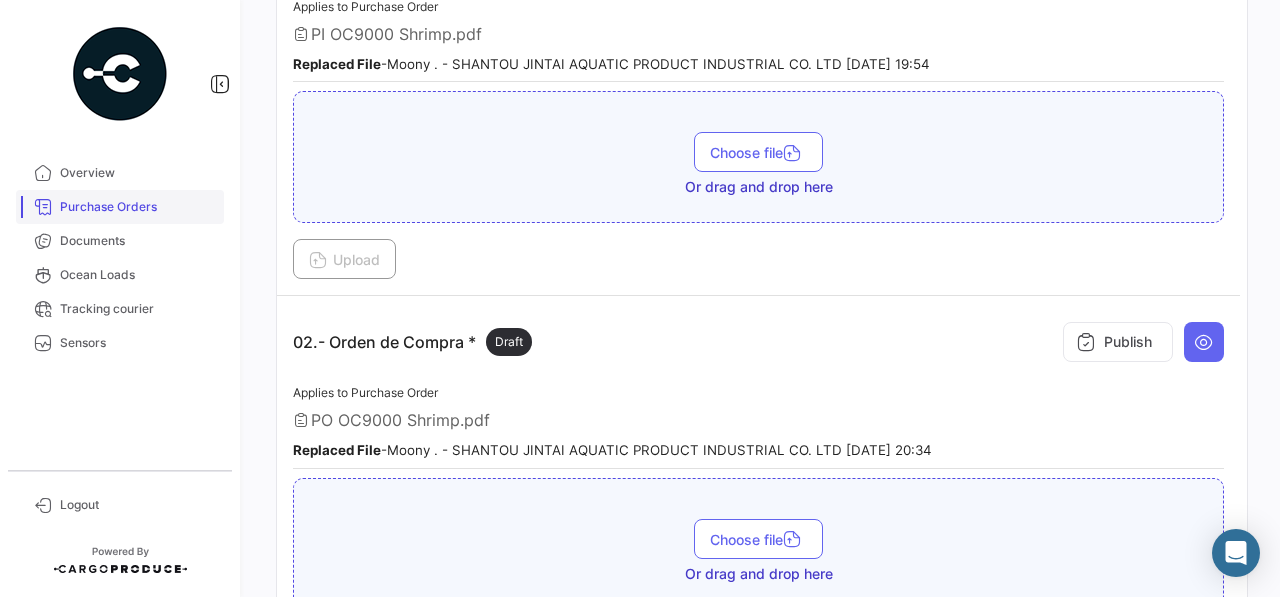 click on "Purchase Orders" at bounding box center [138, 207] 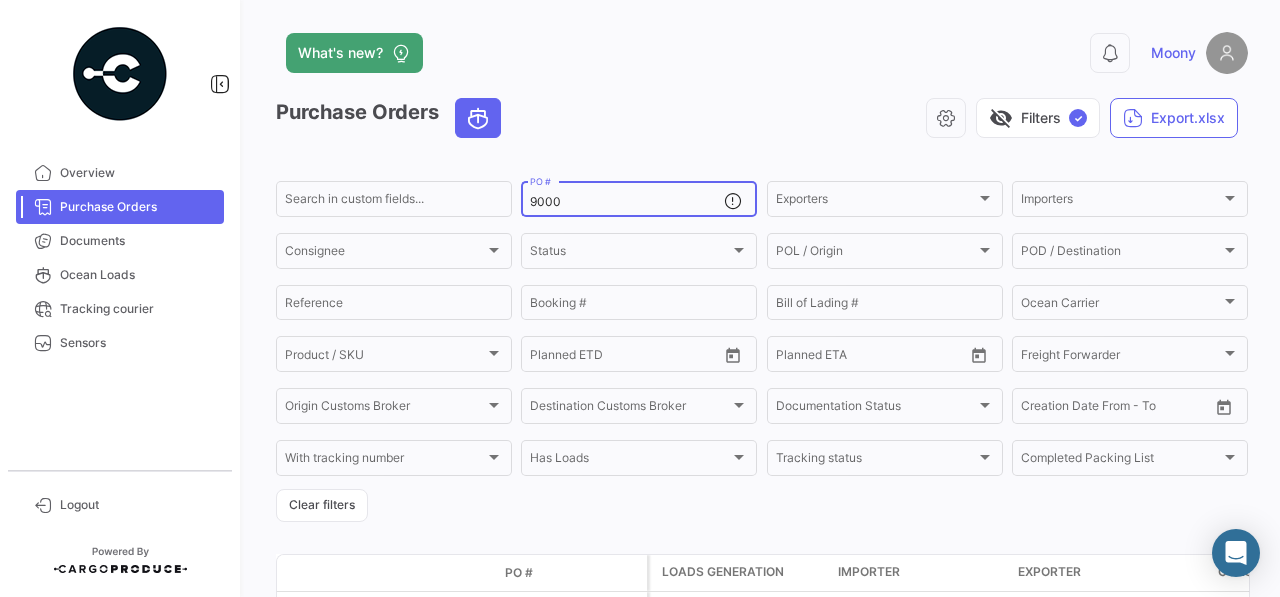 click on "9000" at bounding box center [627, 202] 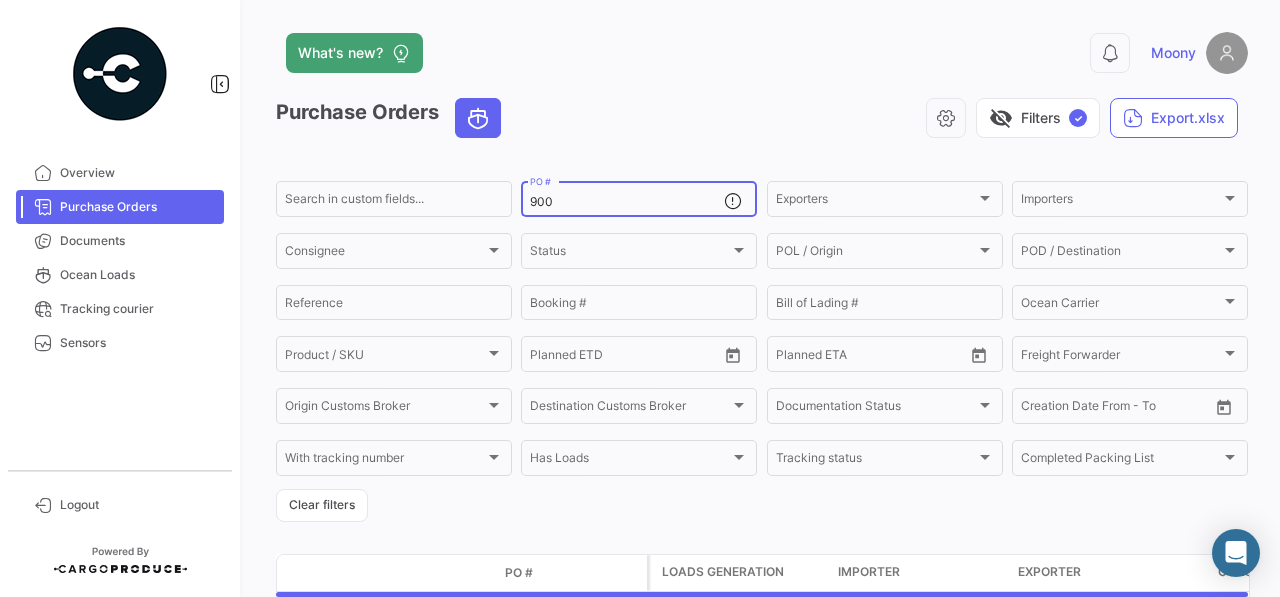 type on "9001" 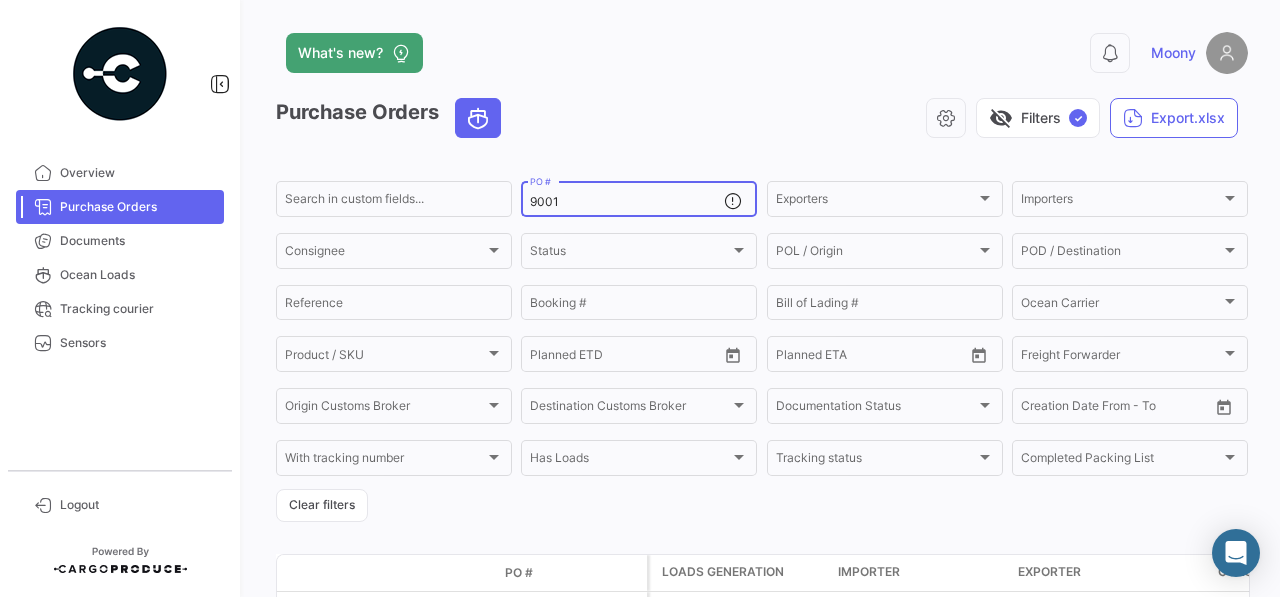 scroll, scrollTop: 139, scrollLeft: 0, axis: vertical 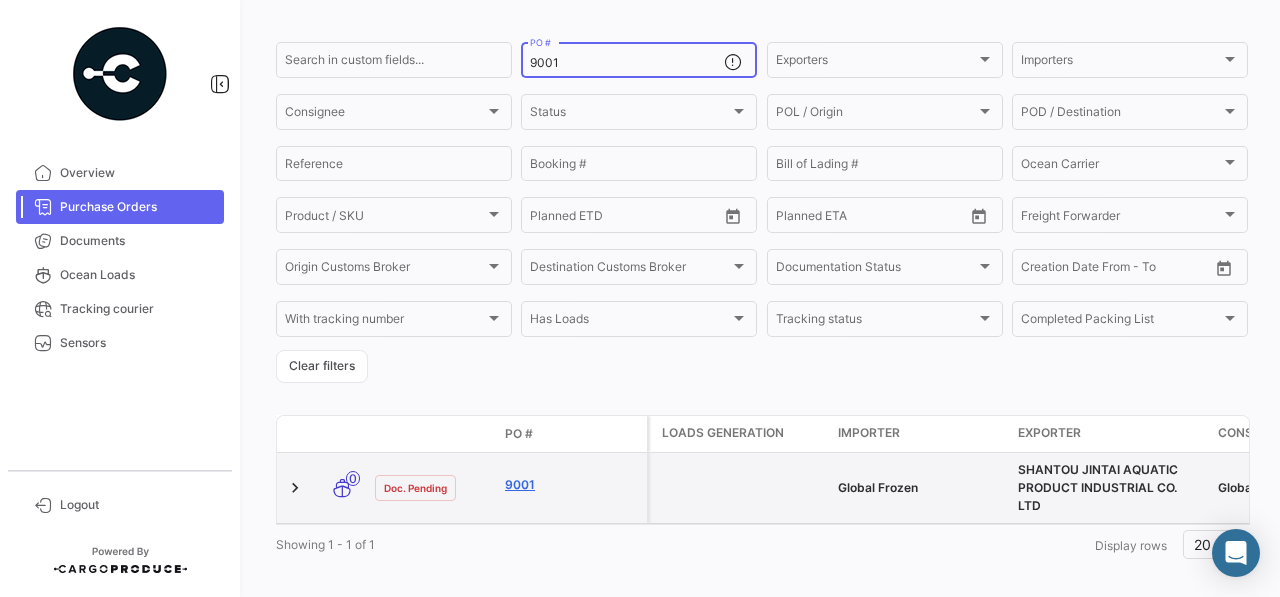 click on "9001" 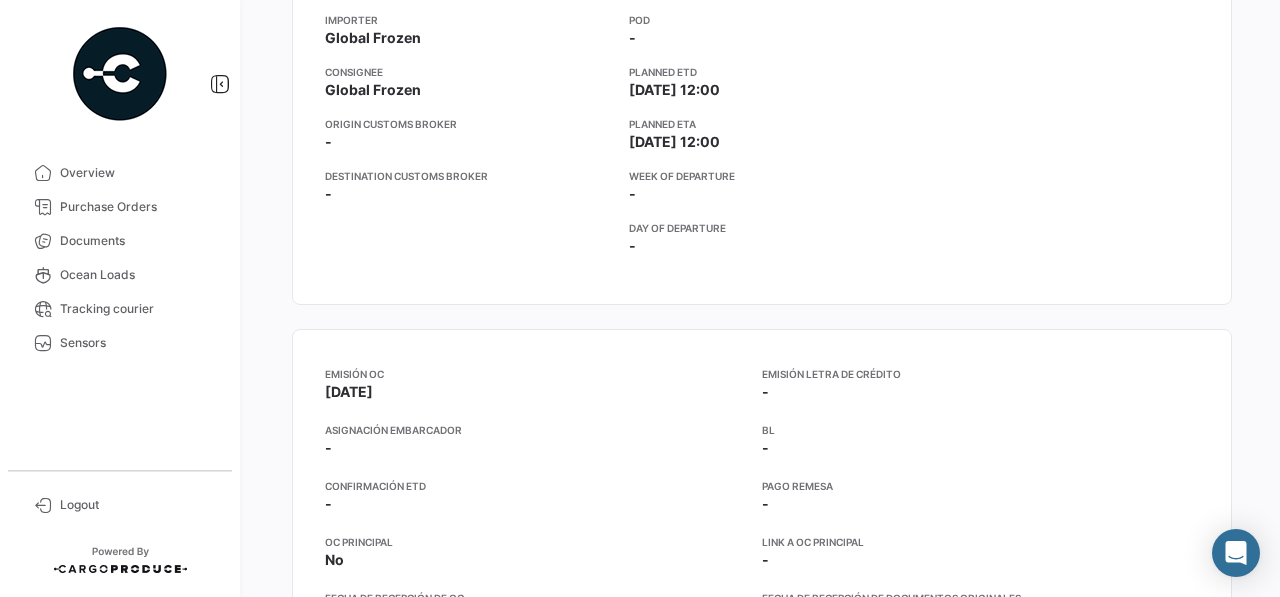 scroll, scrollTop: 0, scrollLeft: 0, axis: both 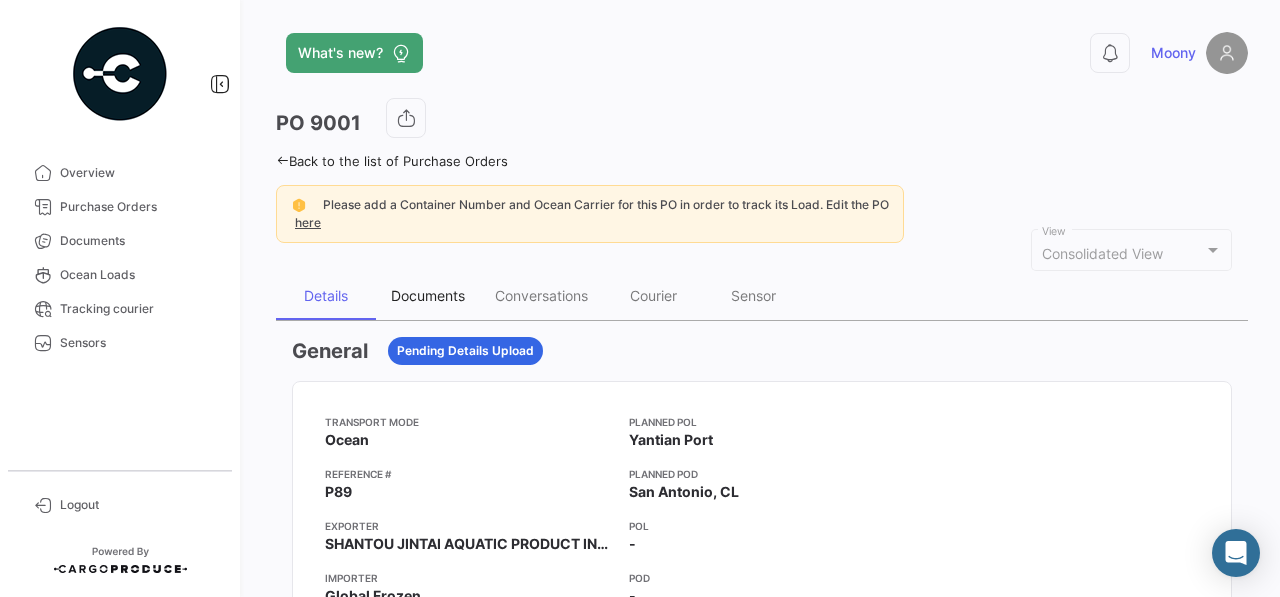 click on "Documents" at bounding box center [428, 295] 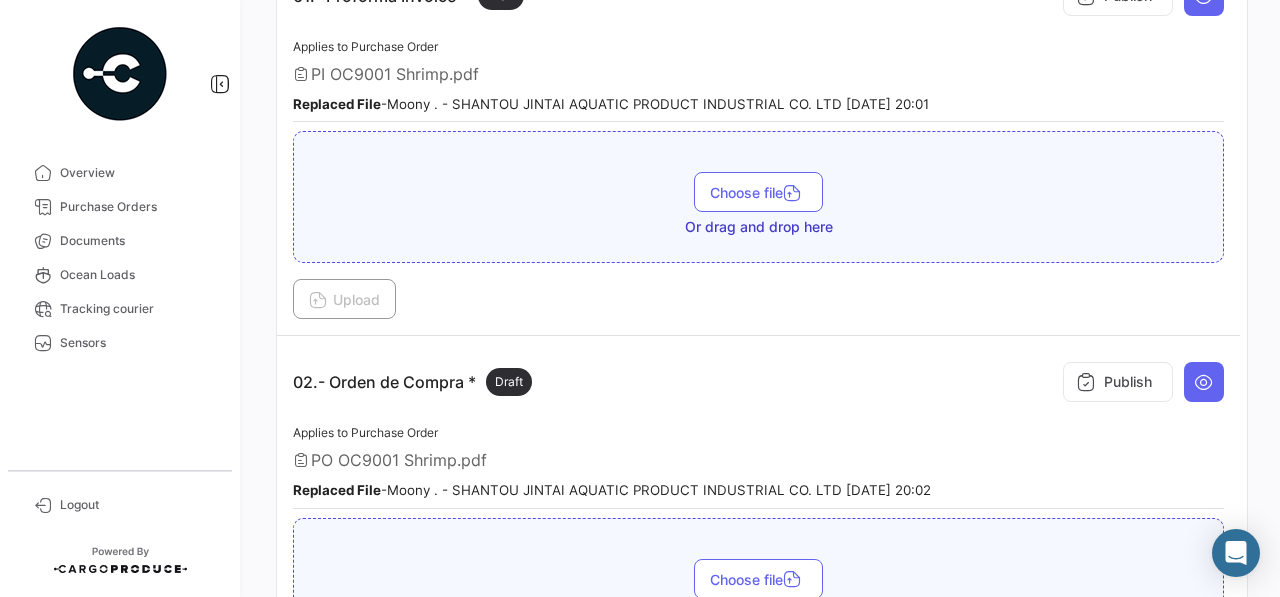 scroll, scrollTop: 560, scrollLeft: 0, axis: vertical 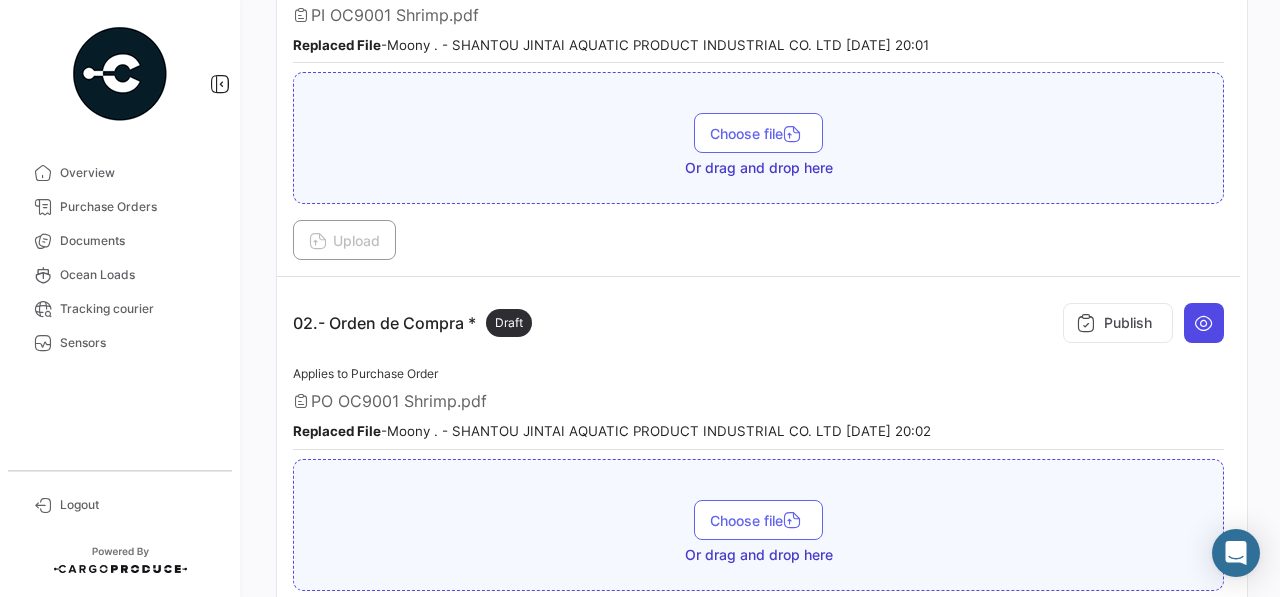 click at bounding box center (1204, 323) 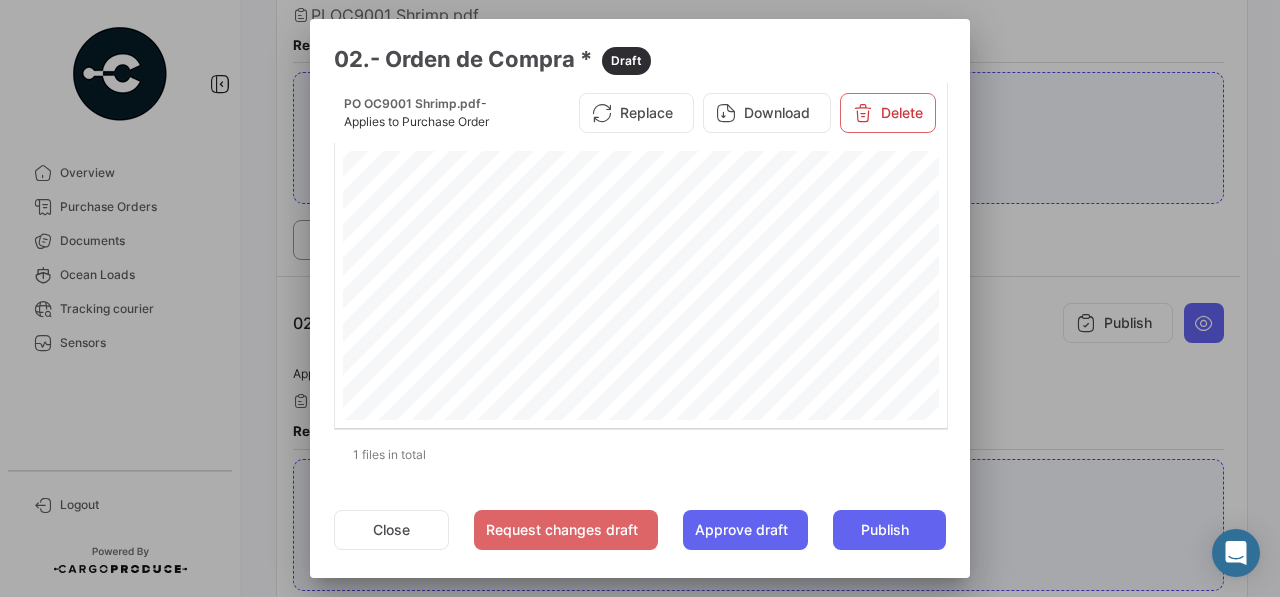 scroll, scrollTop: 268, scrollLeft: 0, axis: vertical 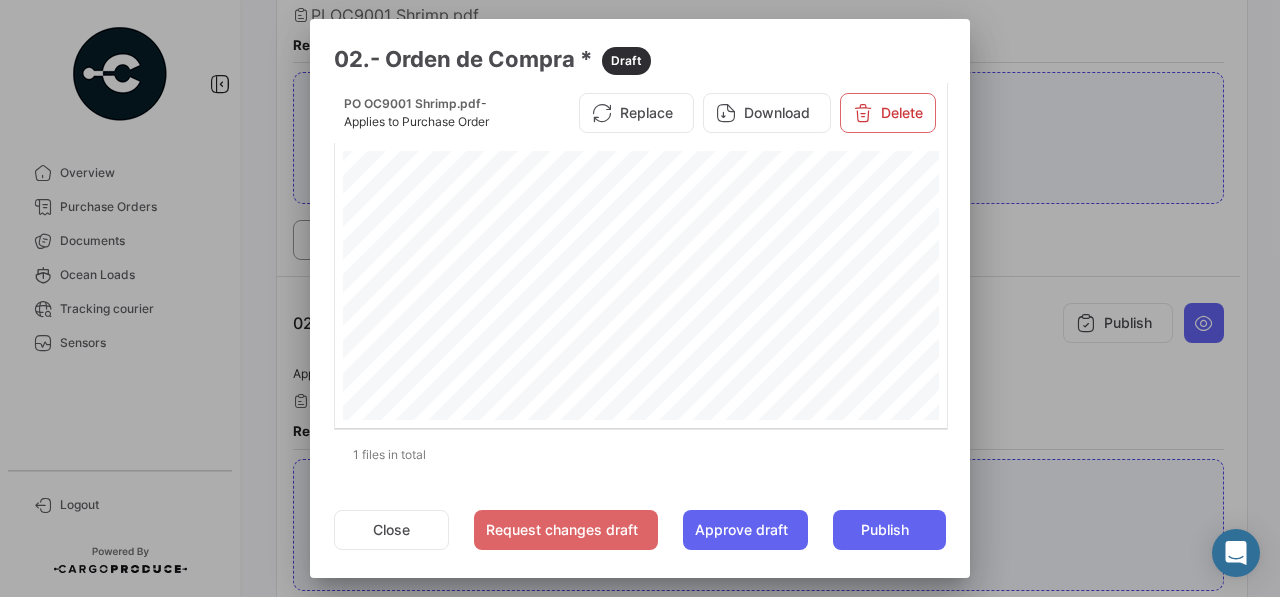 click at bounding box center [641, 203] 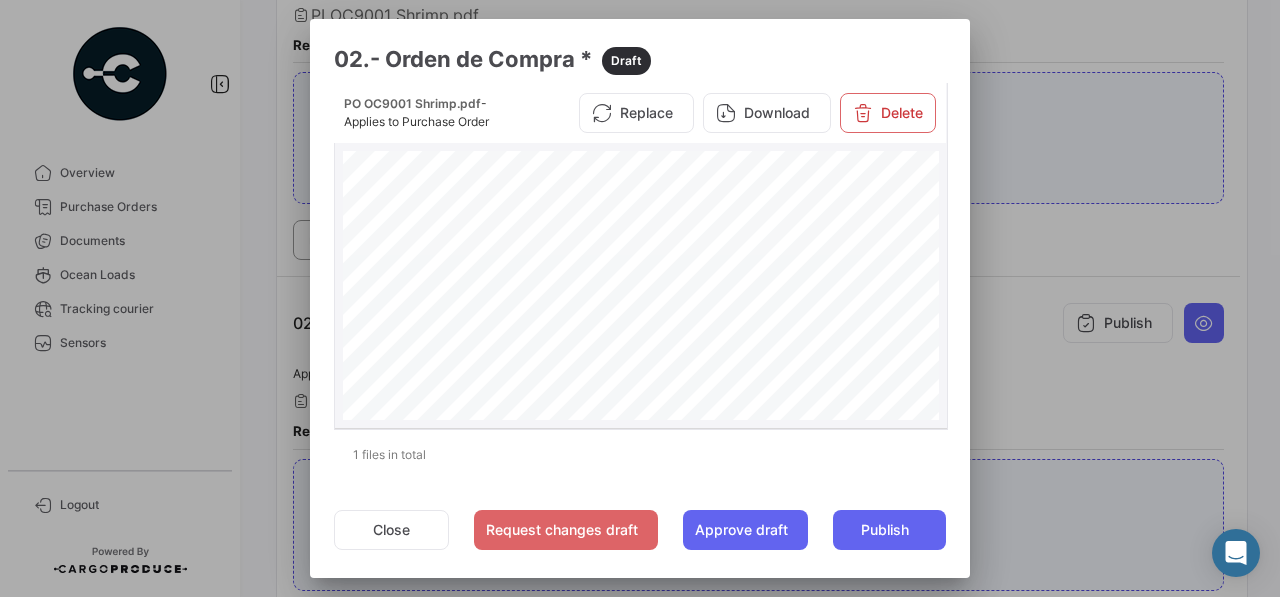 scroll, scrollTop: 0, scrollLeft: 0, axis: both 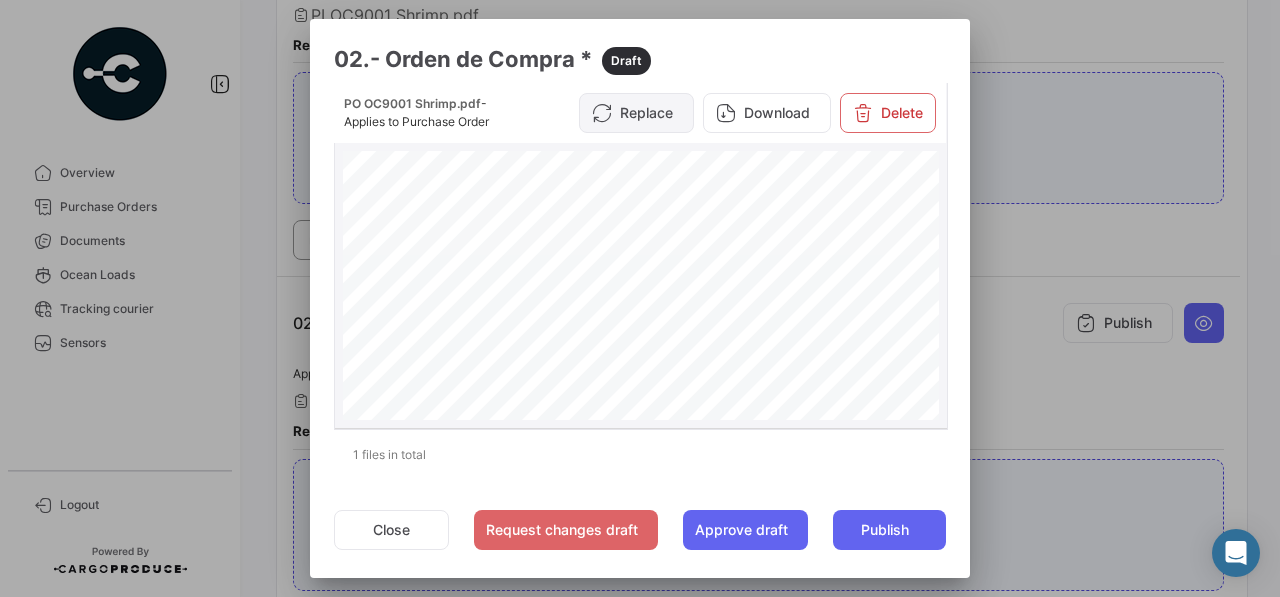 click on "Replace" at bounding box center [636, 113] 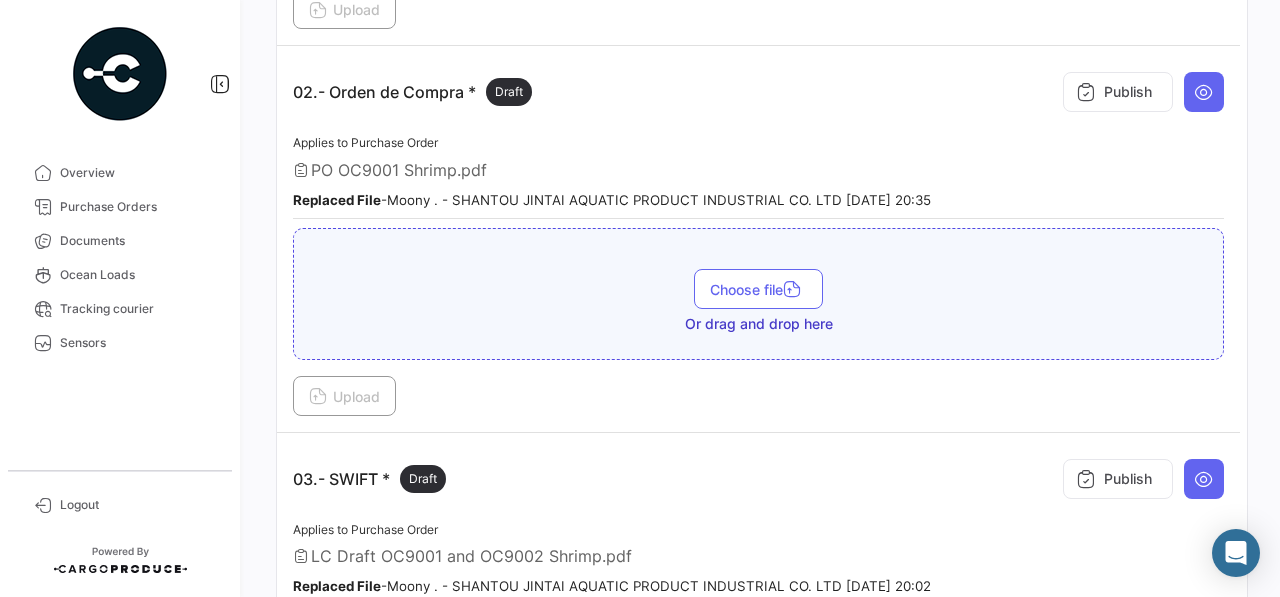 scroll, scrollTop: 768, scrollLeft: 0, axis: vertical 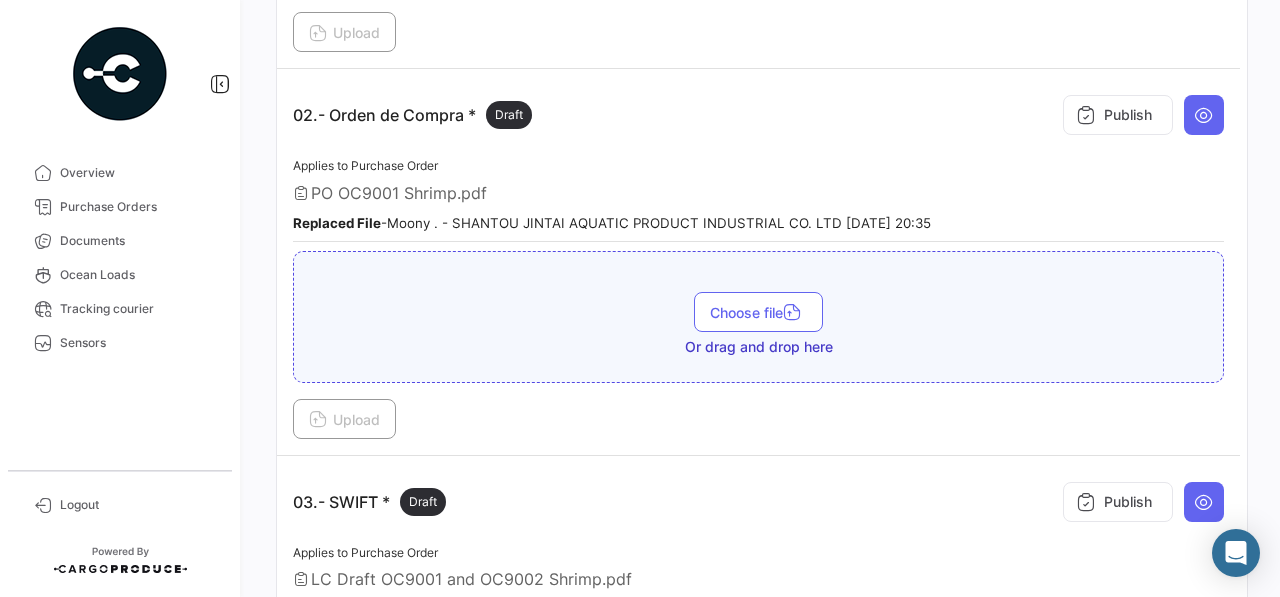 click on "PO OC9001 Shrimp.pdf" at bounding box center [399, 193] 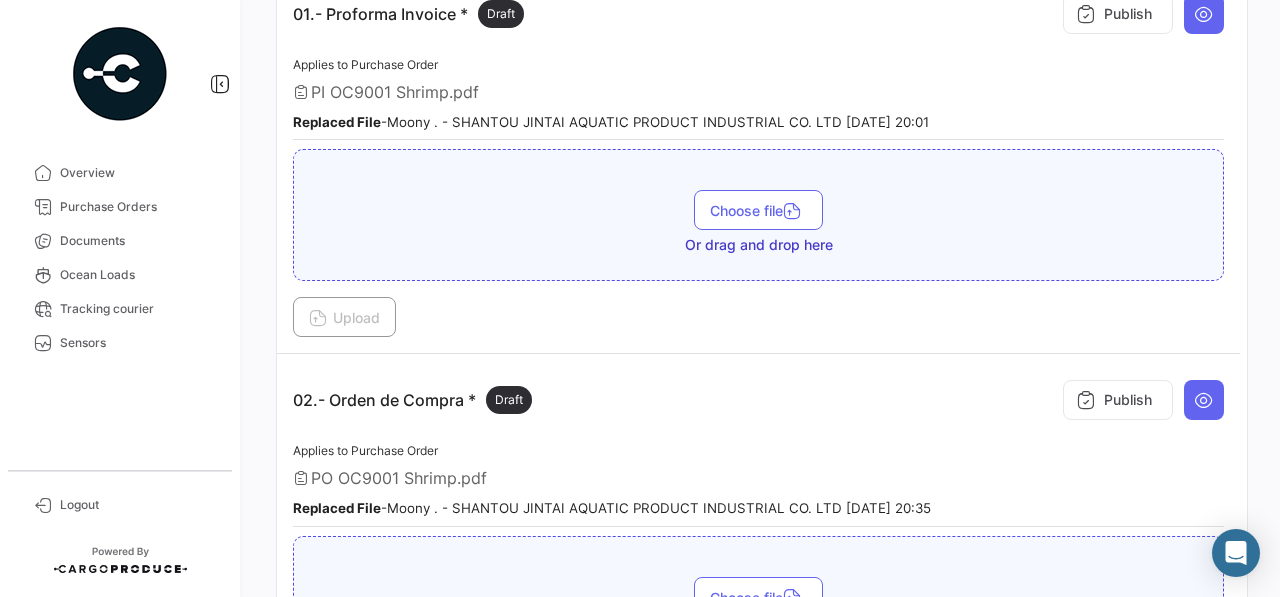 scroll, scrollTop: 307, scrollLeft: 0, axis: vertical 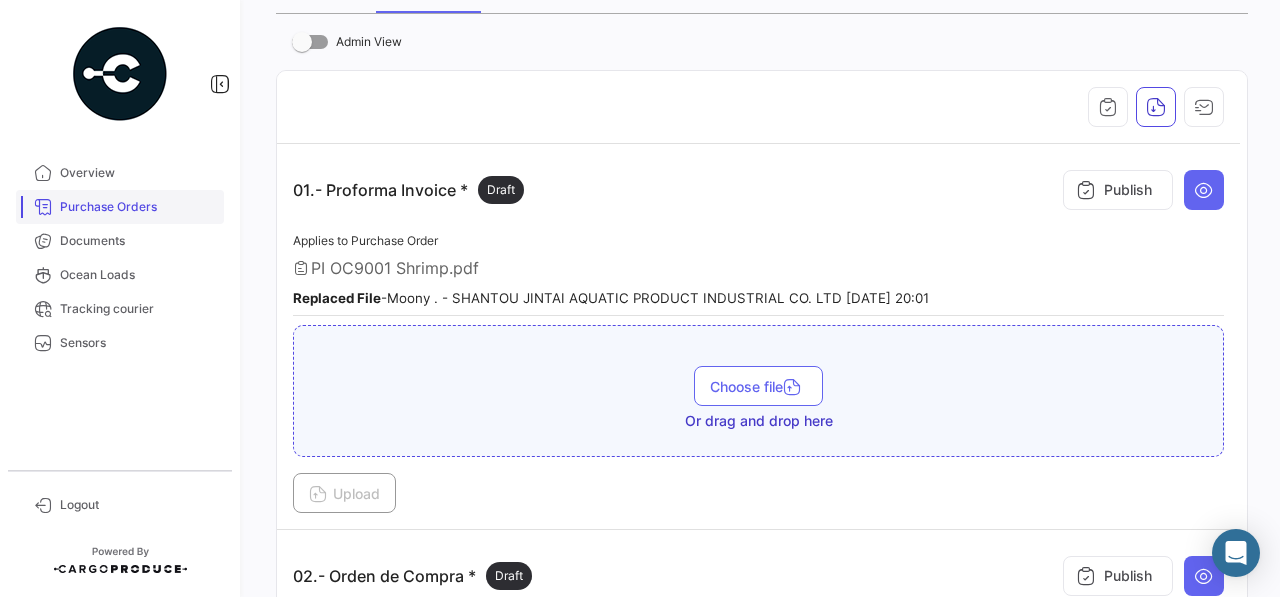 click on "Purchase Orders" at bounding box center (138, 207) 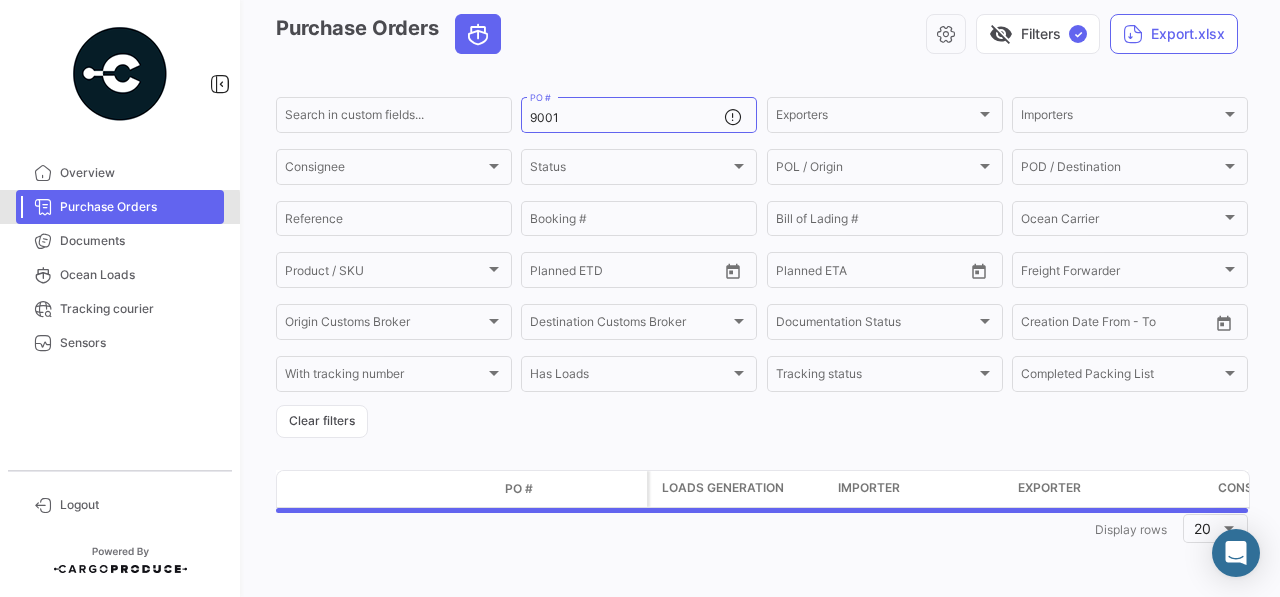 scroll, scrollTop: 0, scrollLeft: 0, axis: both 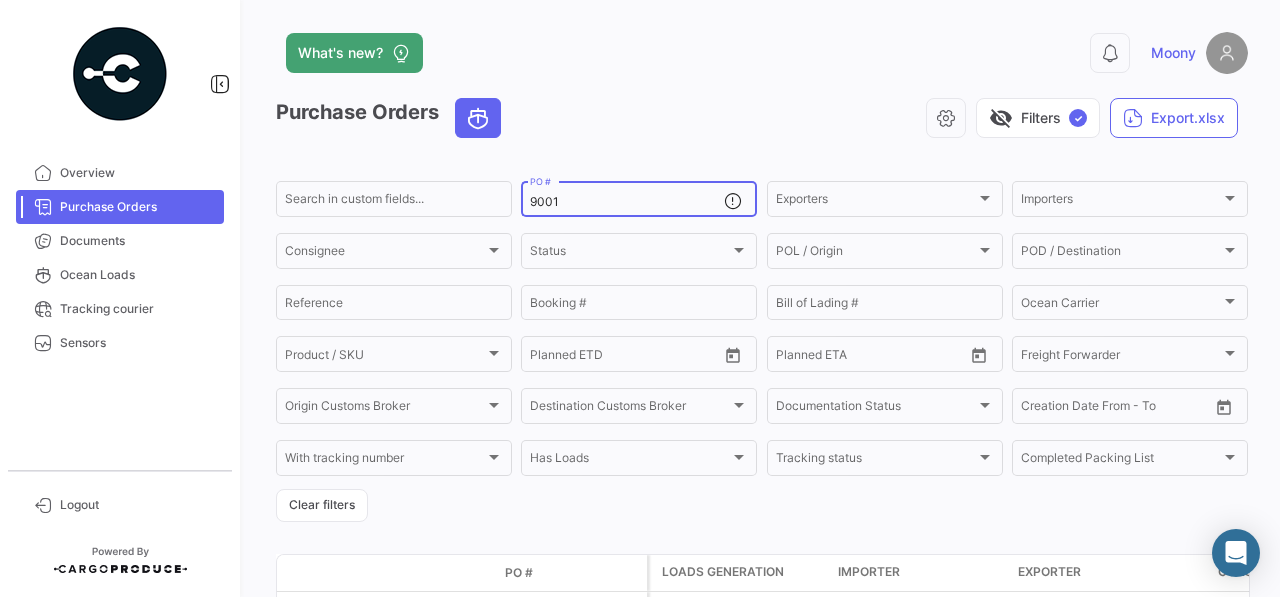click on "9001  PO #" 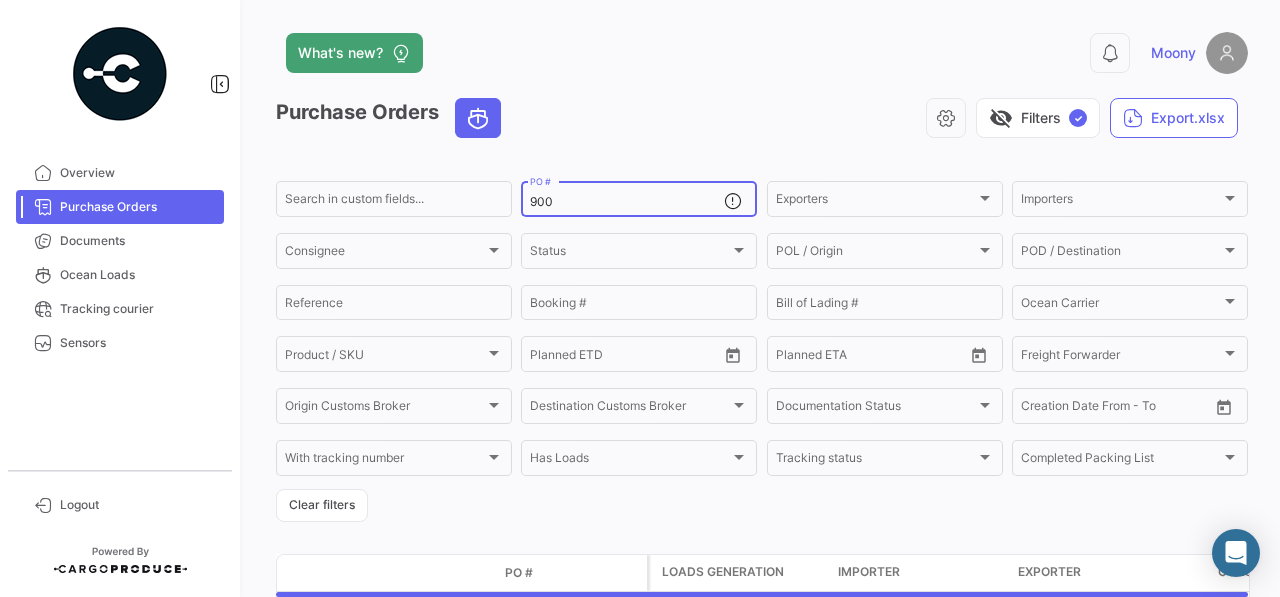 type on "9002" 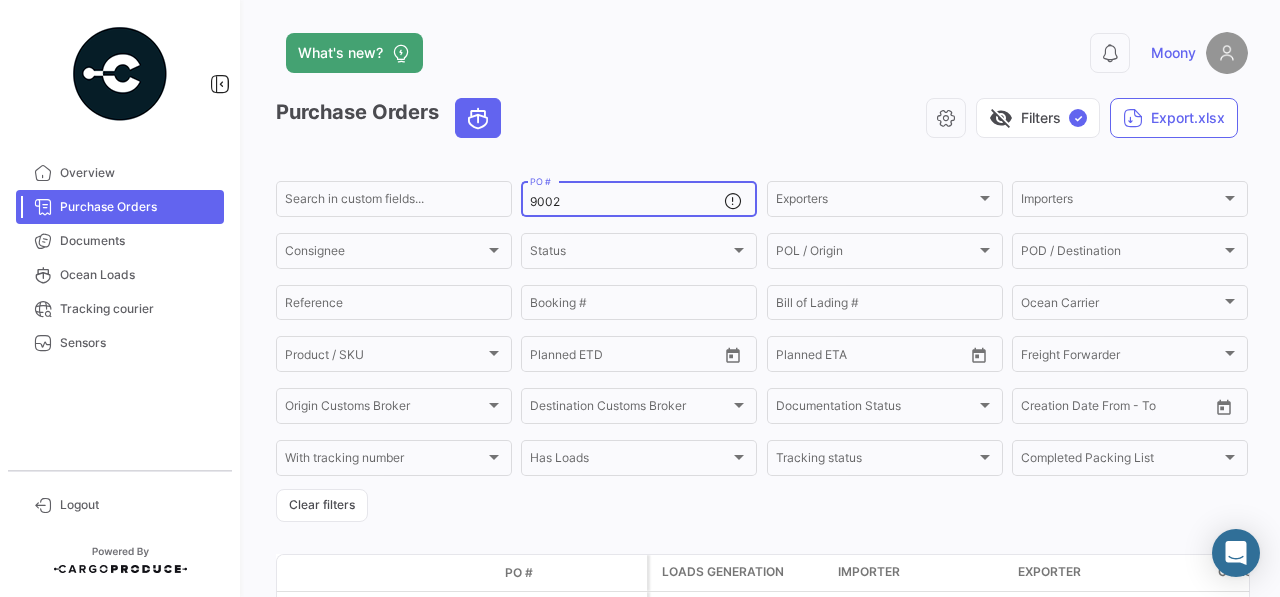 scroll, scrollTop: 139, scrollLeft: 0, axis: vertical 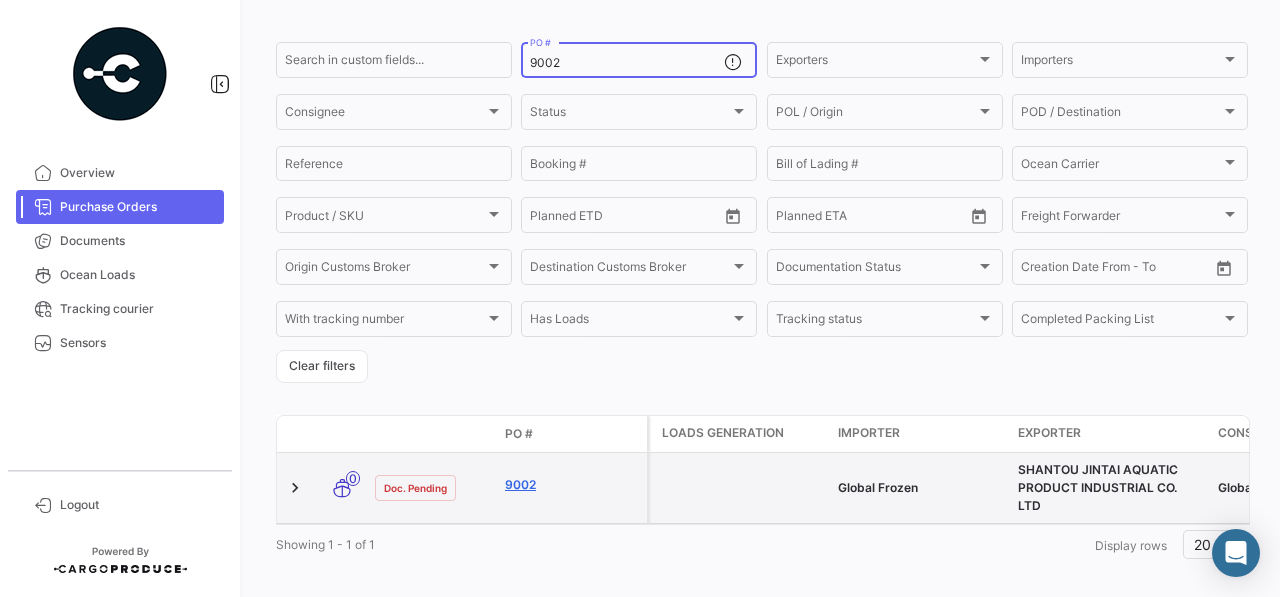 click on "9002" 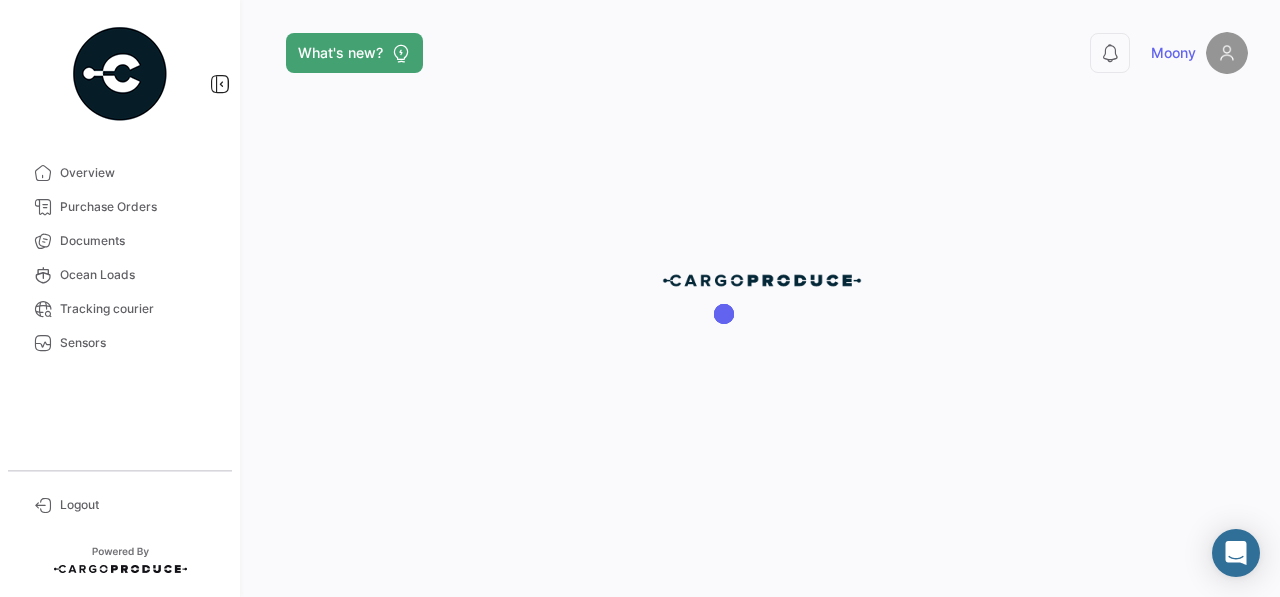 scroll, scrollTop: 0, scrollLeft: 0, axis: both 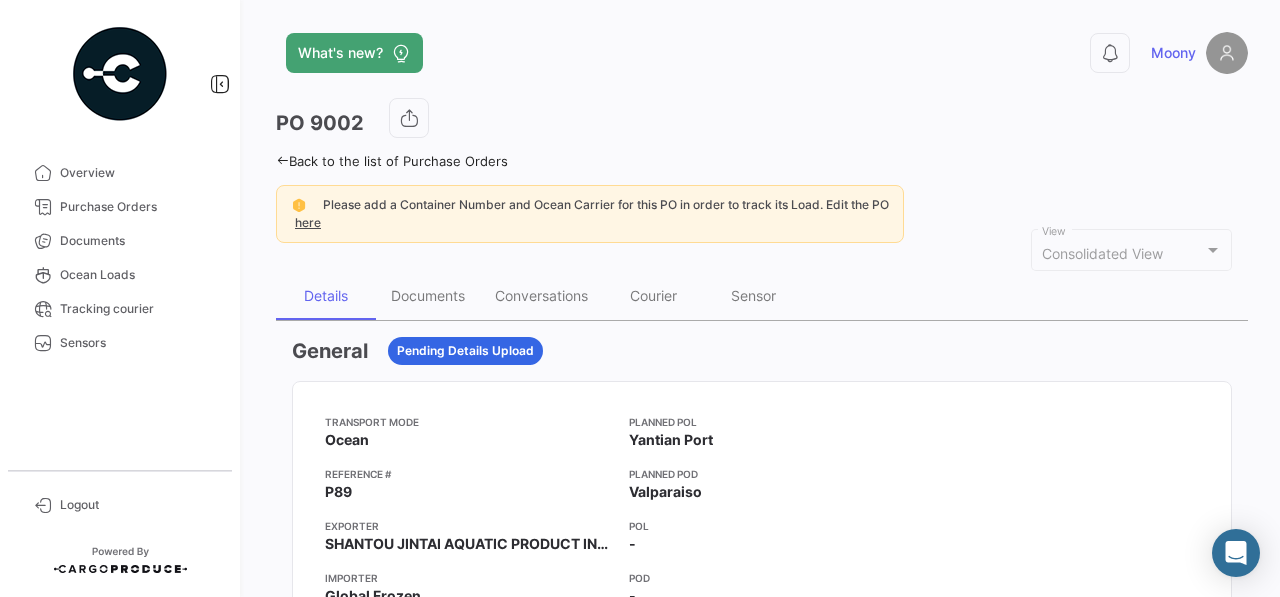 click on "Transport mode
Ocean  Reference #
P89  Exporter
SHANTOU JINTAI AQUATIC PRODUCT INDUSTRIAL CO. LTD  Importer
Global Frozen  Consignee
Global Frozen  Origin Customs Broker
-  Destination Customs Broker
-  Planned POL
Yantian Port  Planned [GEOGRAPHIC_DATA]  POL
-  POD
-  Planned ETD
[DATE] 12:00
Planned ETA
[DATE] 12:00
Week of departure
-  Day of departure
-" at bounding box center [762, 622] 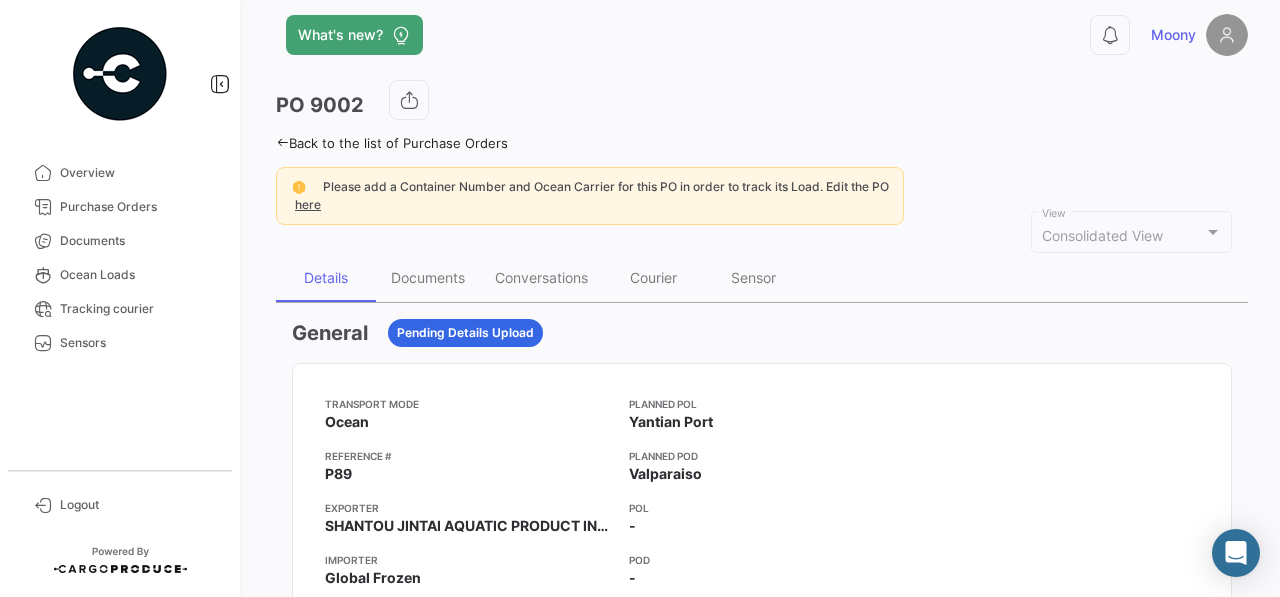 scroll, scrollTop: 27, scrollLeft: 0, axis: vertical 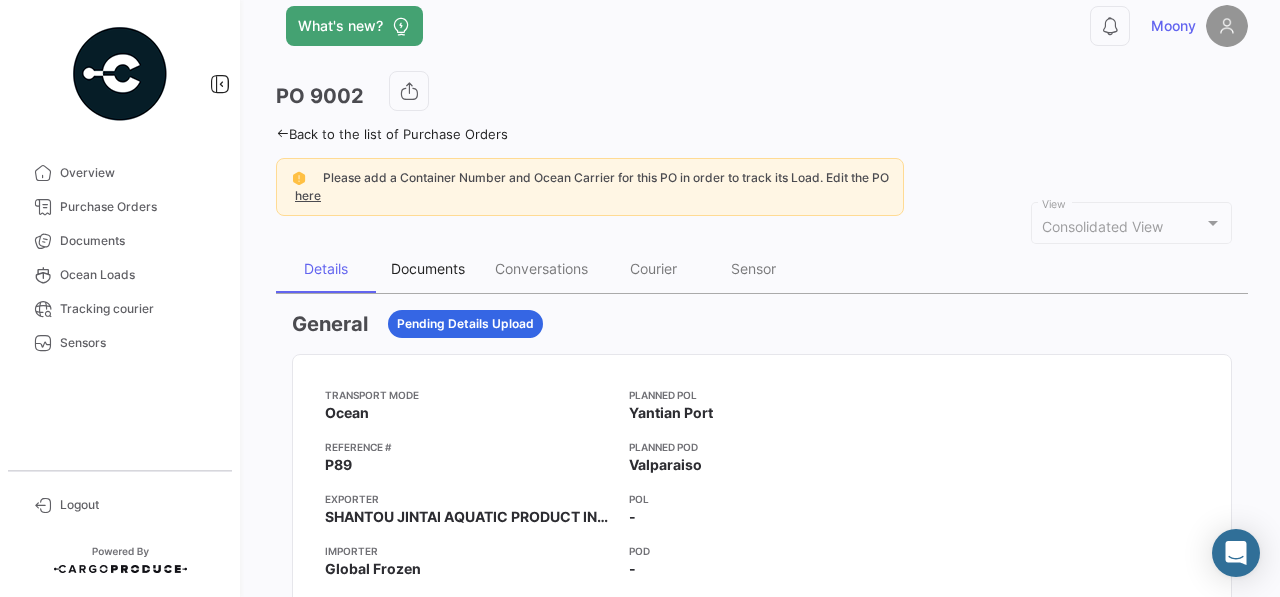 click on "Documents" at bounding box center [428, 268] 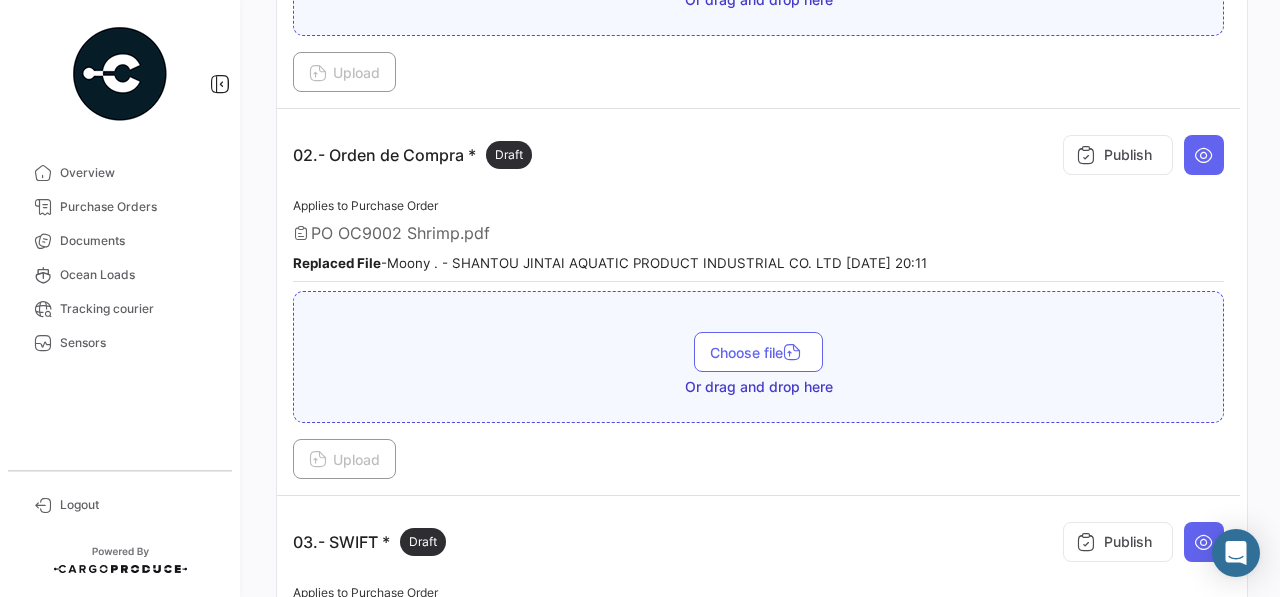 scroll, scrollTop: 727, scrollLeft: 0, axis: vertical 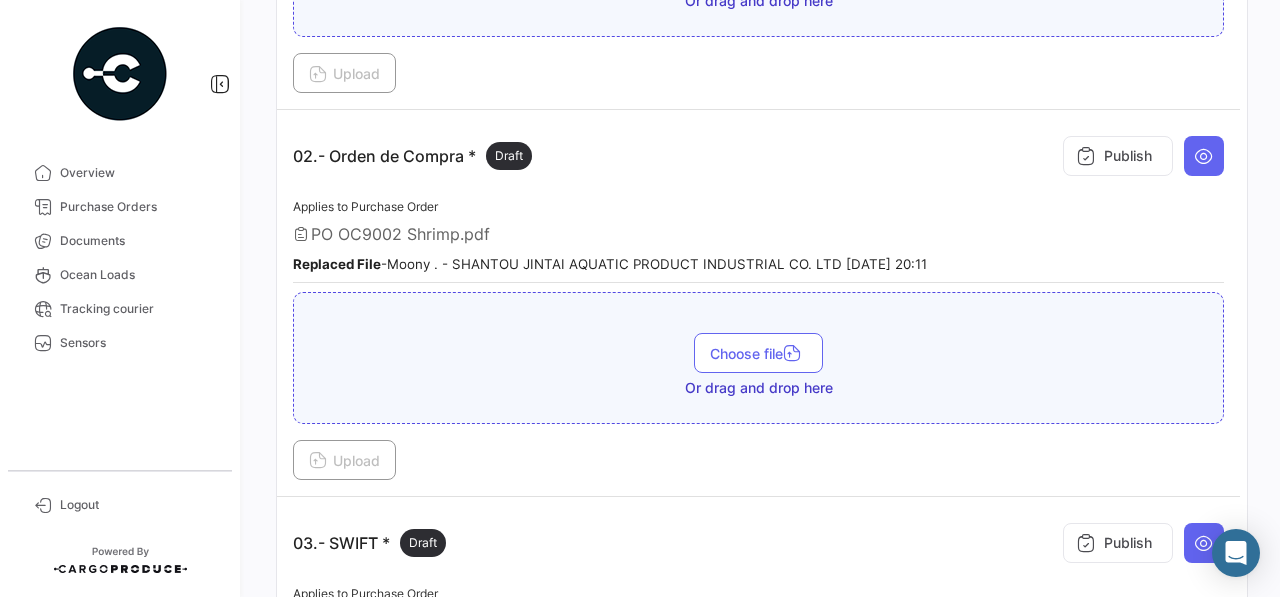 click on "Replaced File  -   Moony .  - SHANTOU JINTAI AQUATIC PRODUCT INDUSTRIAL CO. LTD [DATE] 20:11" at bounding box center [610, 264] 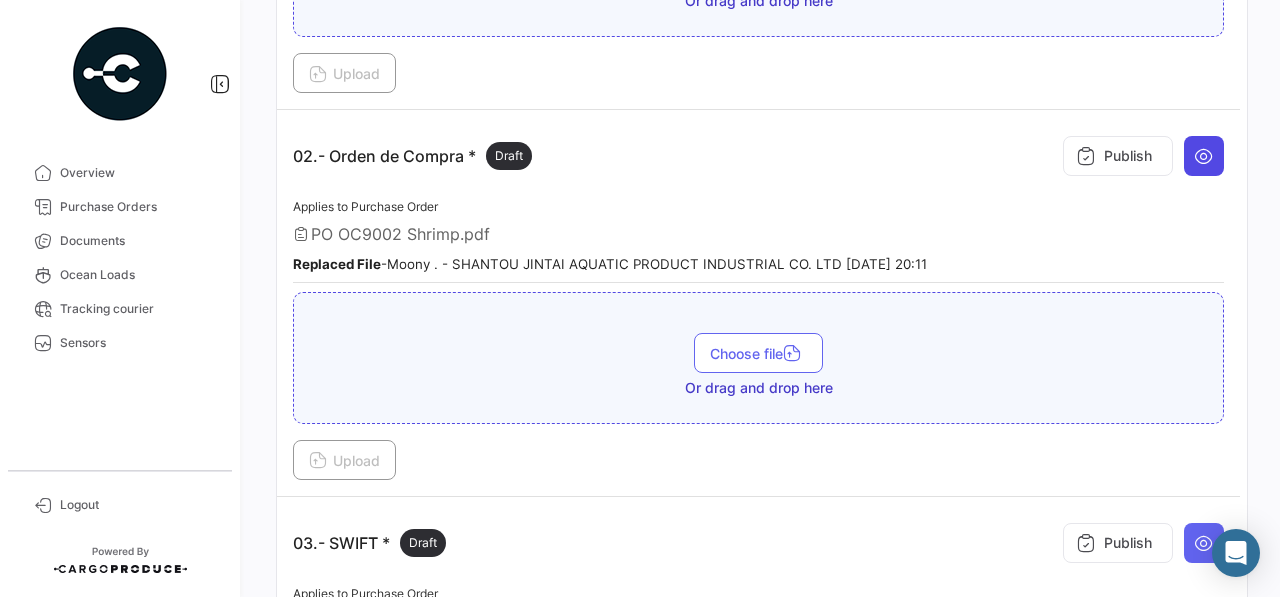 click at bounding box center (1204, 156) 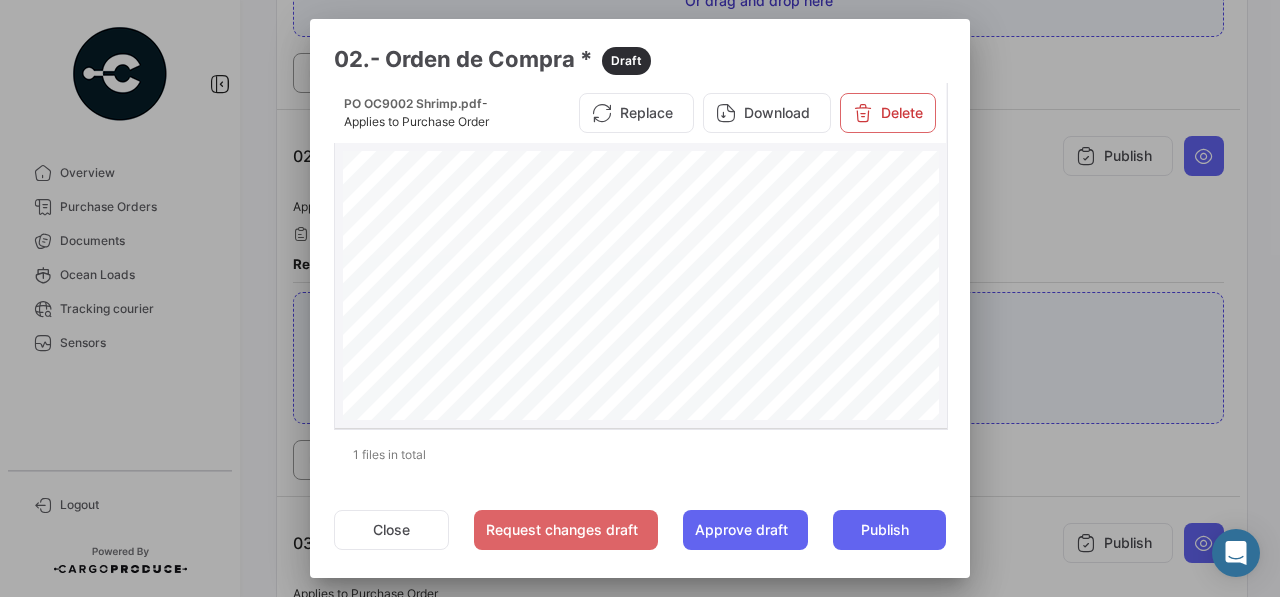 click at bounding box center [641, 575] 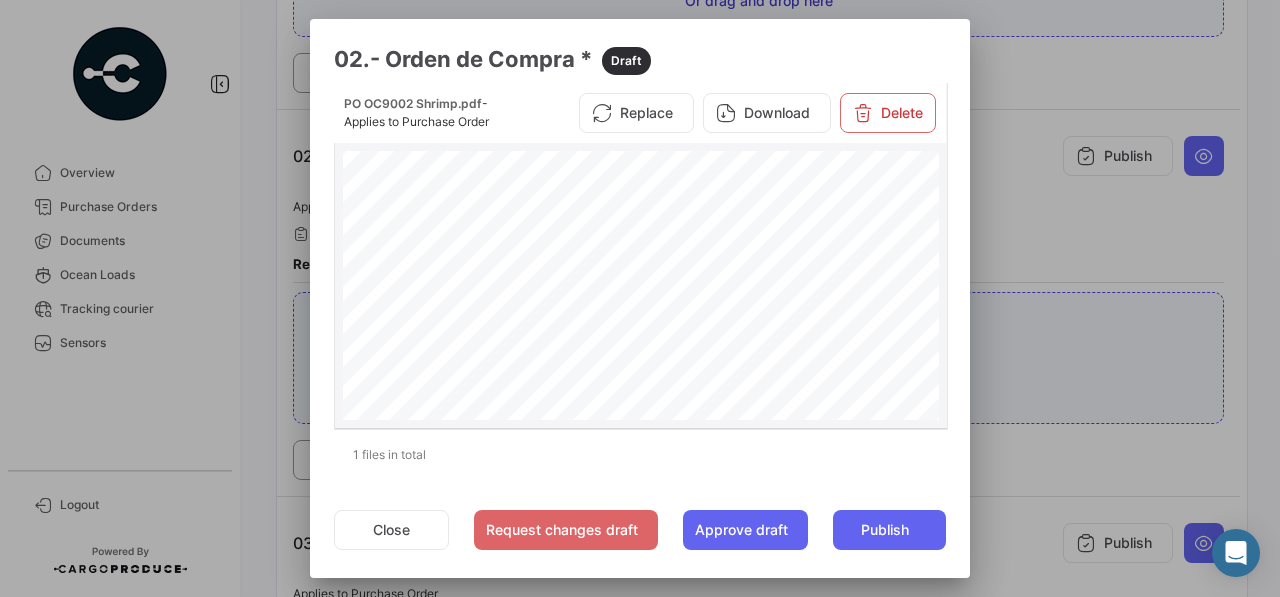 scroll, scrollTop: 15, scrollLeft: 0, axis: vertical 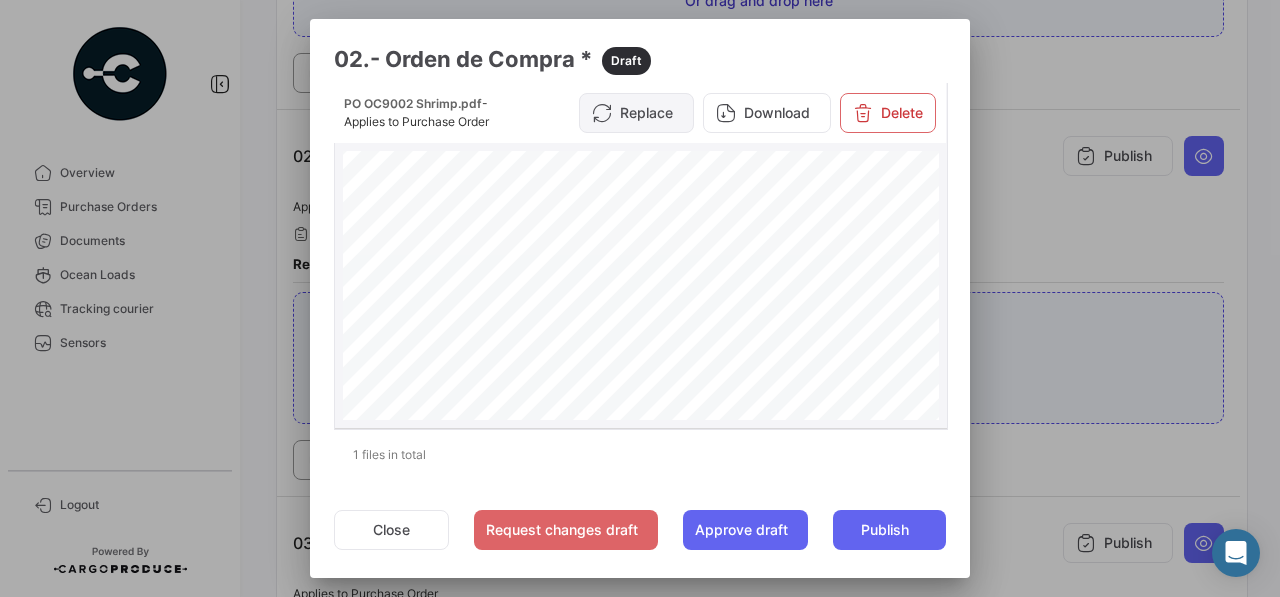 click on "Replace" at bounding box center (636, 113) 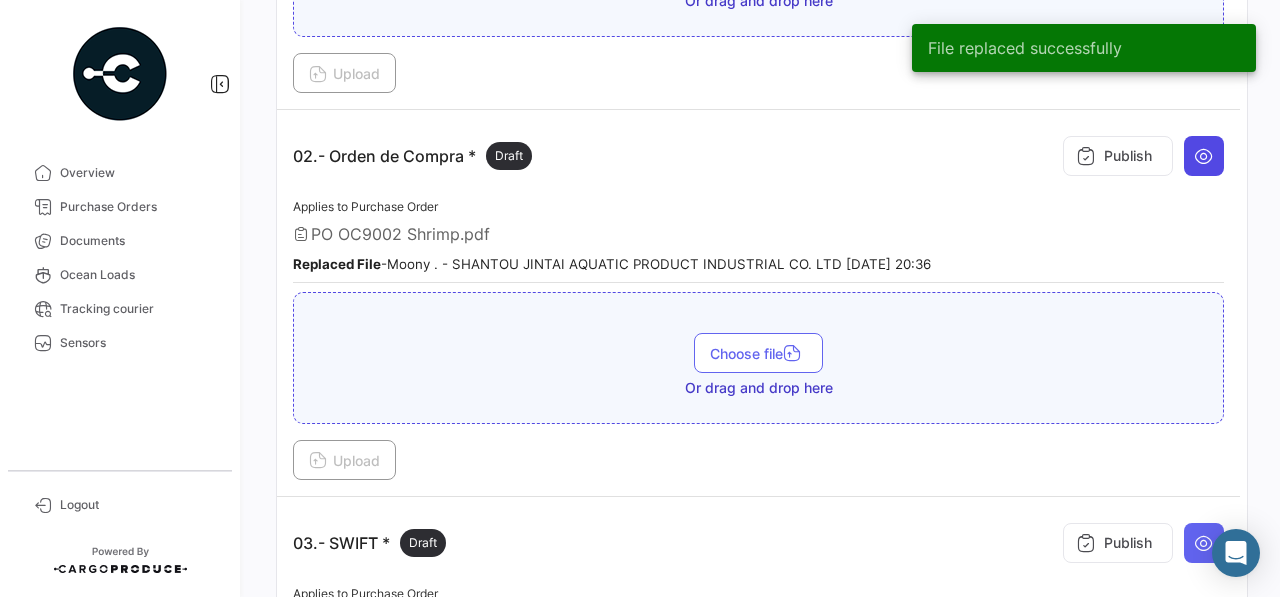 click at bounding box center (1204, 156) 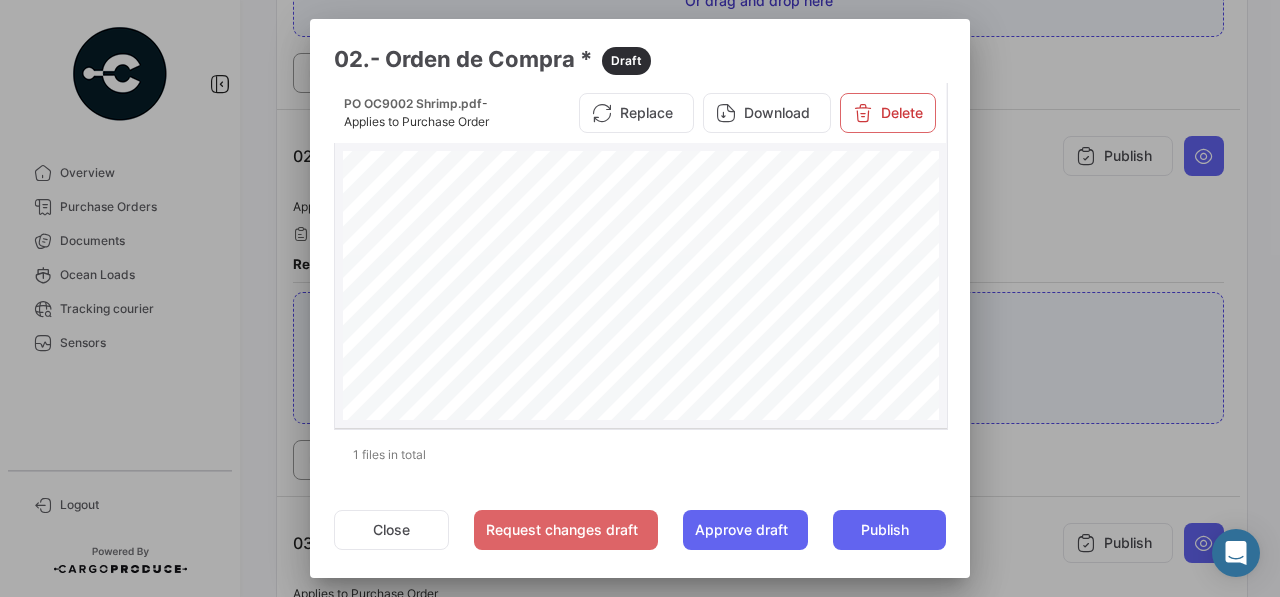 scroll, scrollTop: 0, scrollLeft: 0, axis: both 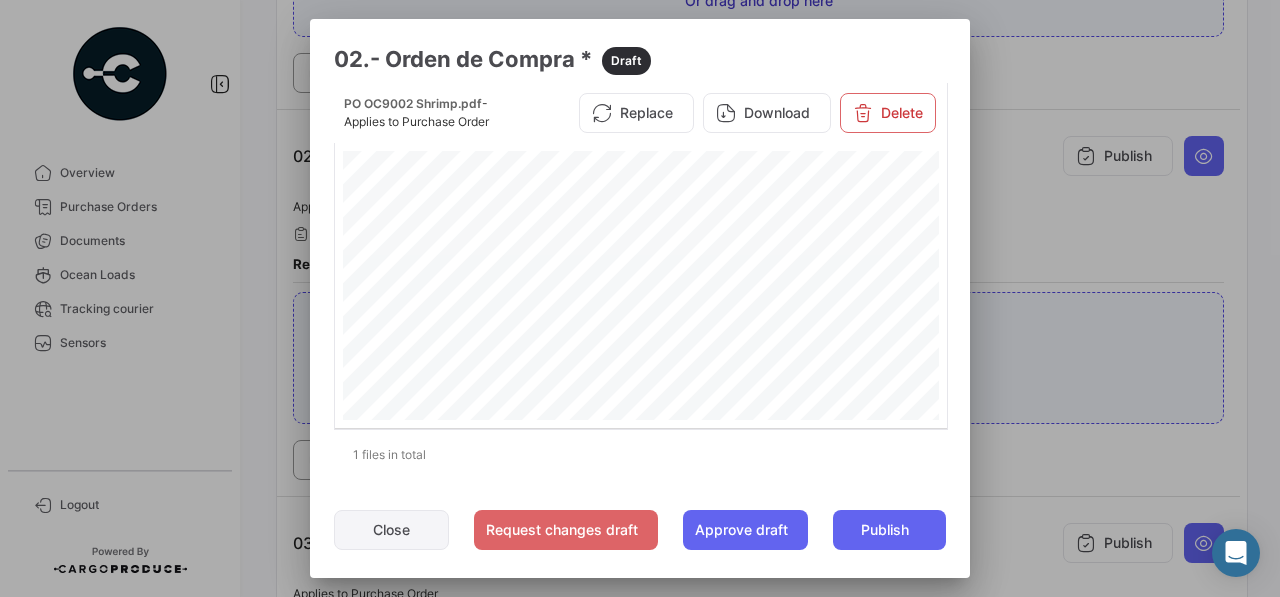 click on "Close" 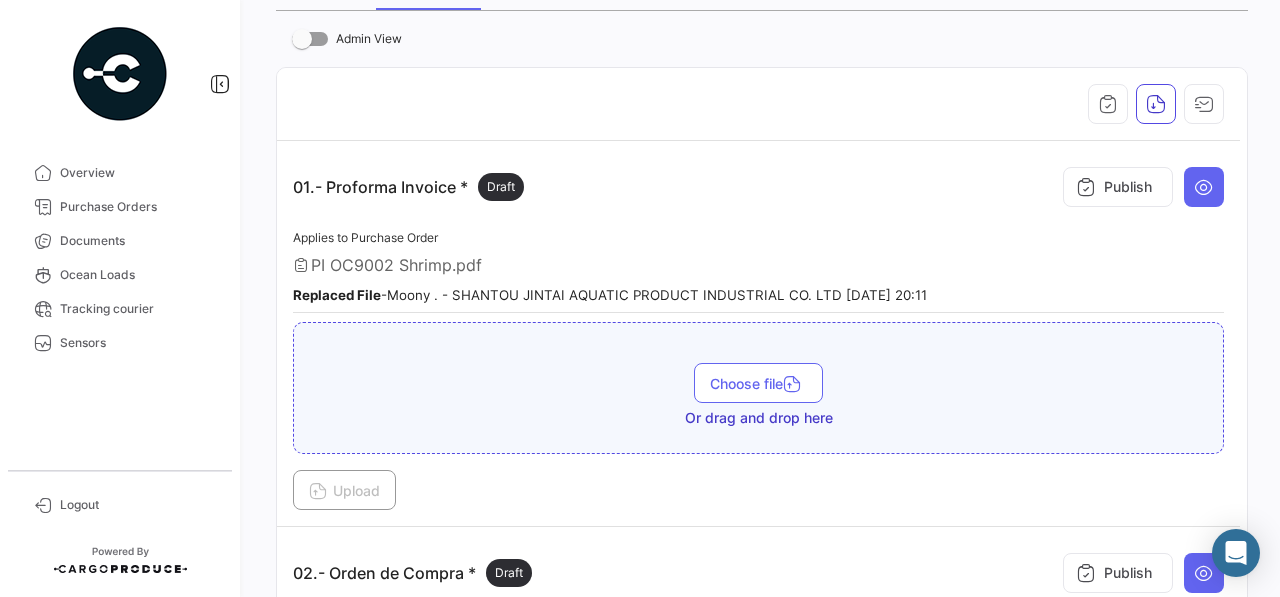scroll, scrollTop: 237, scrollLeft: 0, axis: vertical 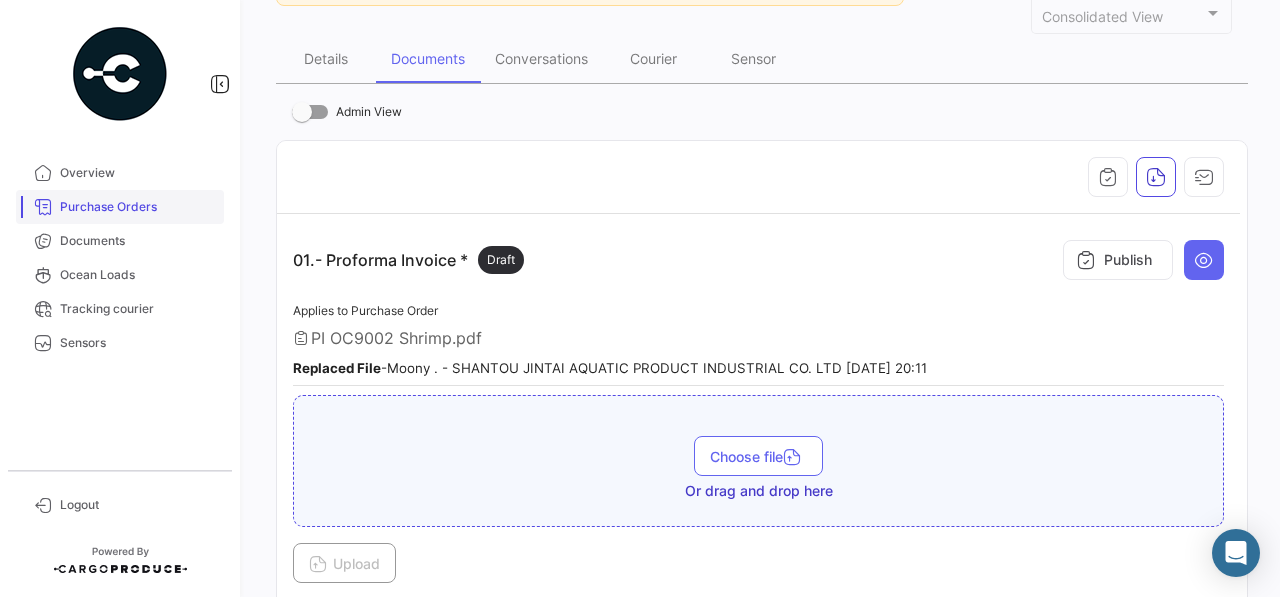 click on "Purchase Orders" at bounding box center (138, 207) 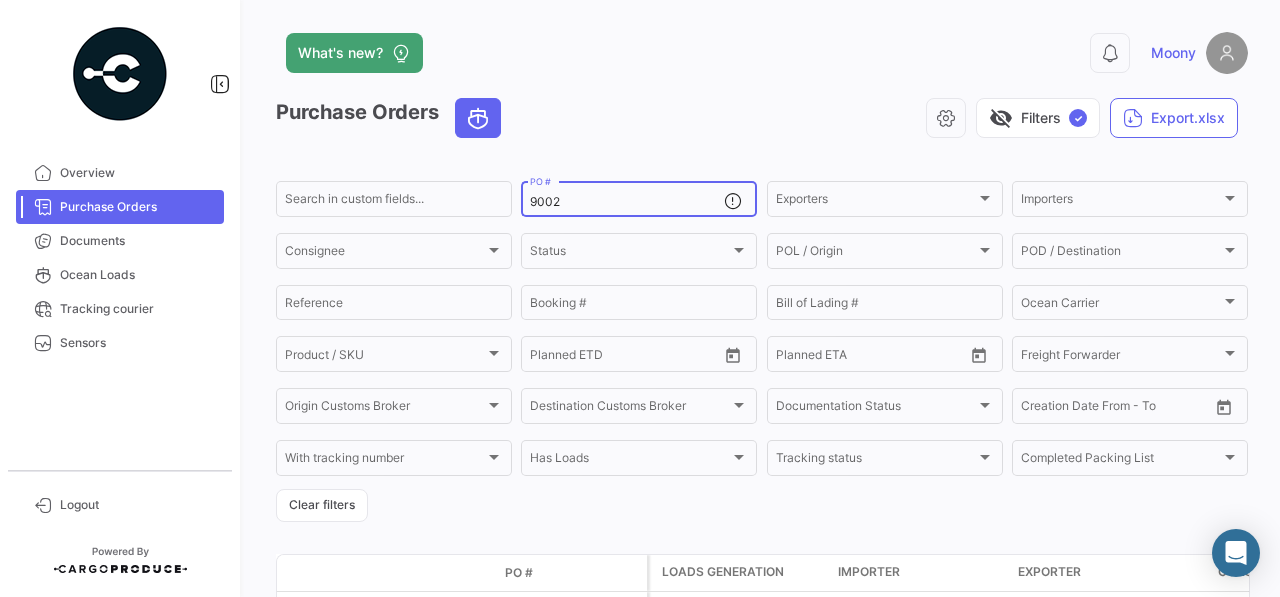 click on "9002" at bounding box center (627, 202) 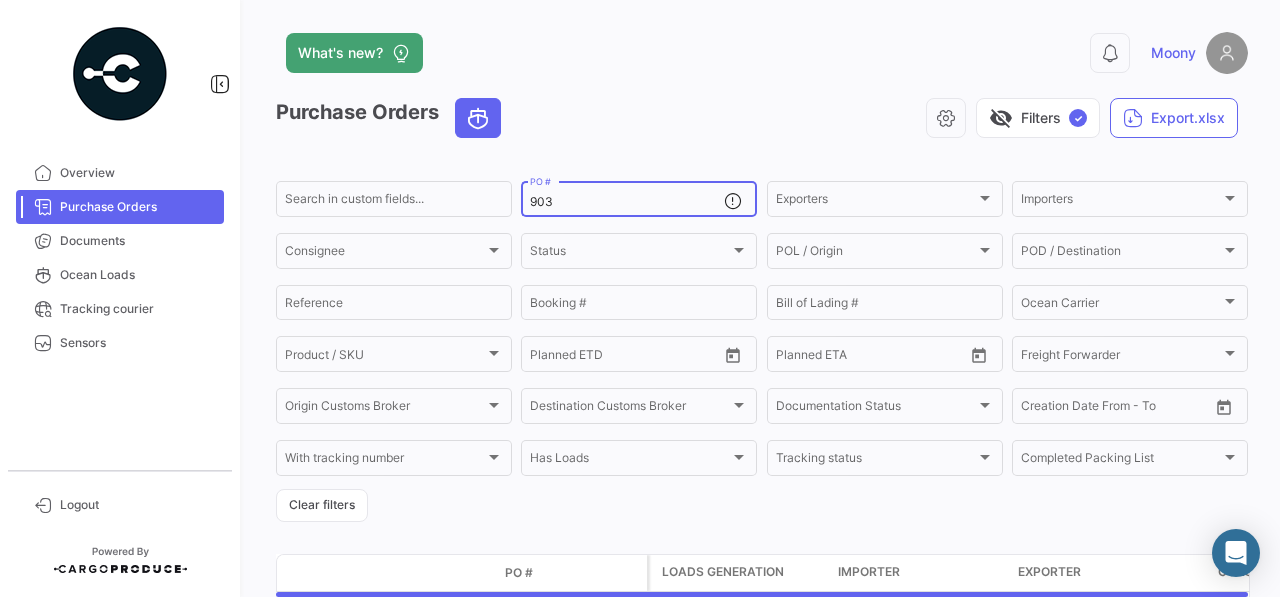 type on "9034" 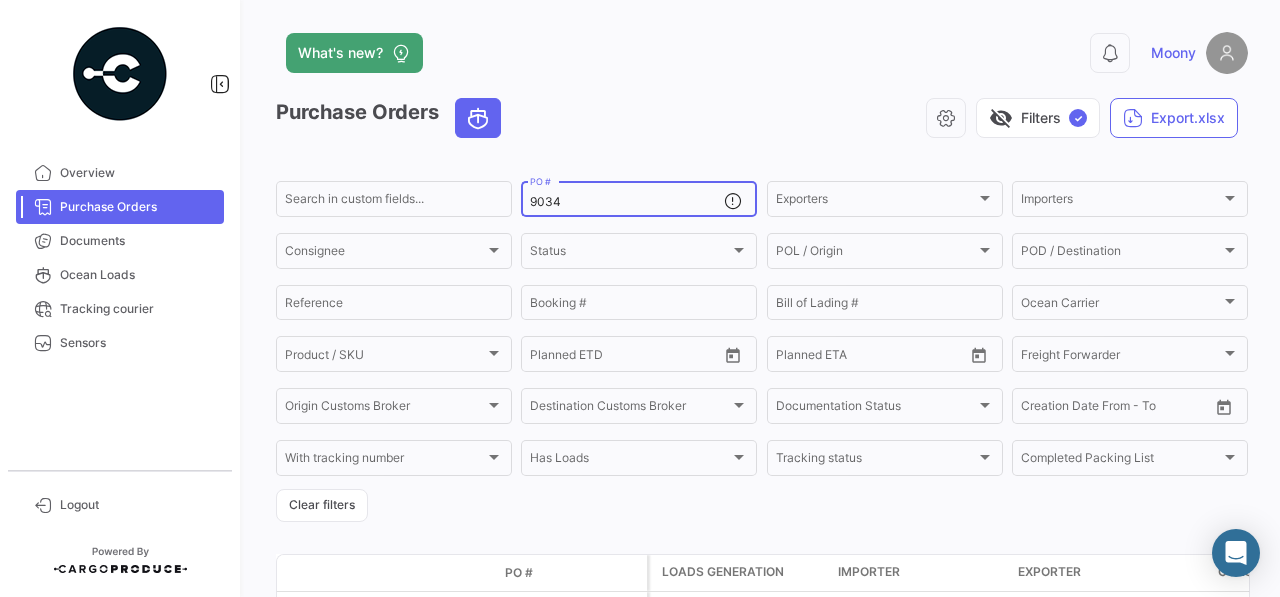 scroll, scrollTop: 139, scrollLeft: 0, axis: vertical 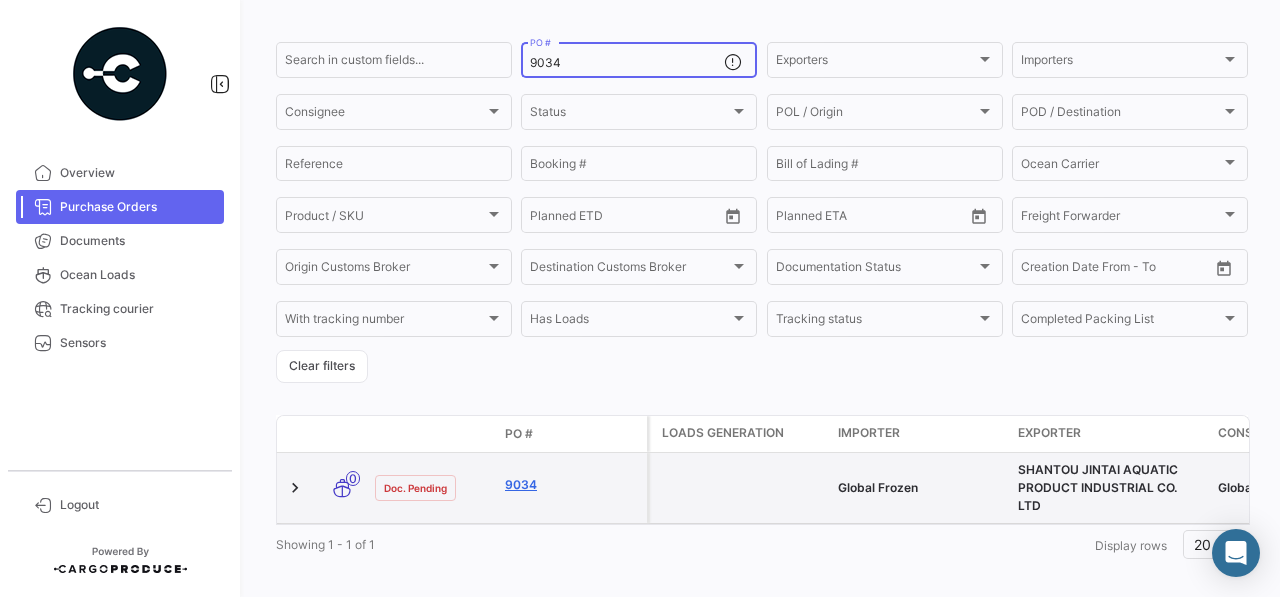 click on "9034" 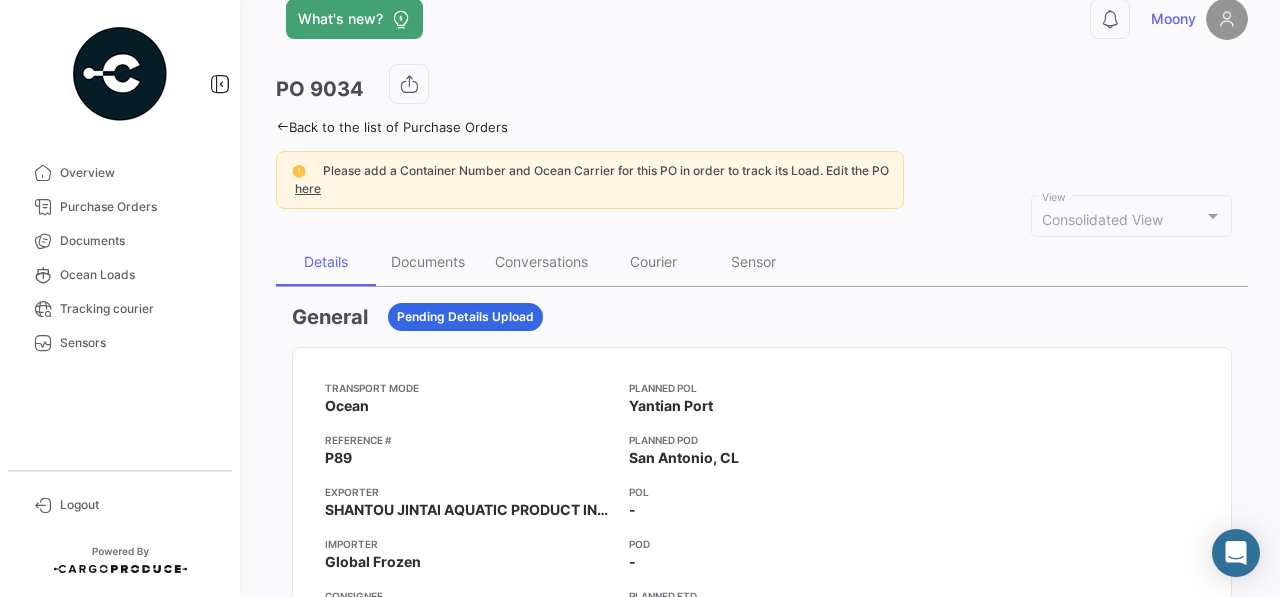 scroll, scrollTop: 38, scrollLeft: 0, axis: vertical 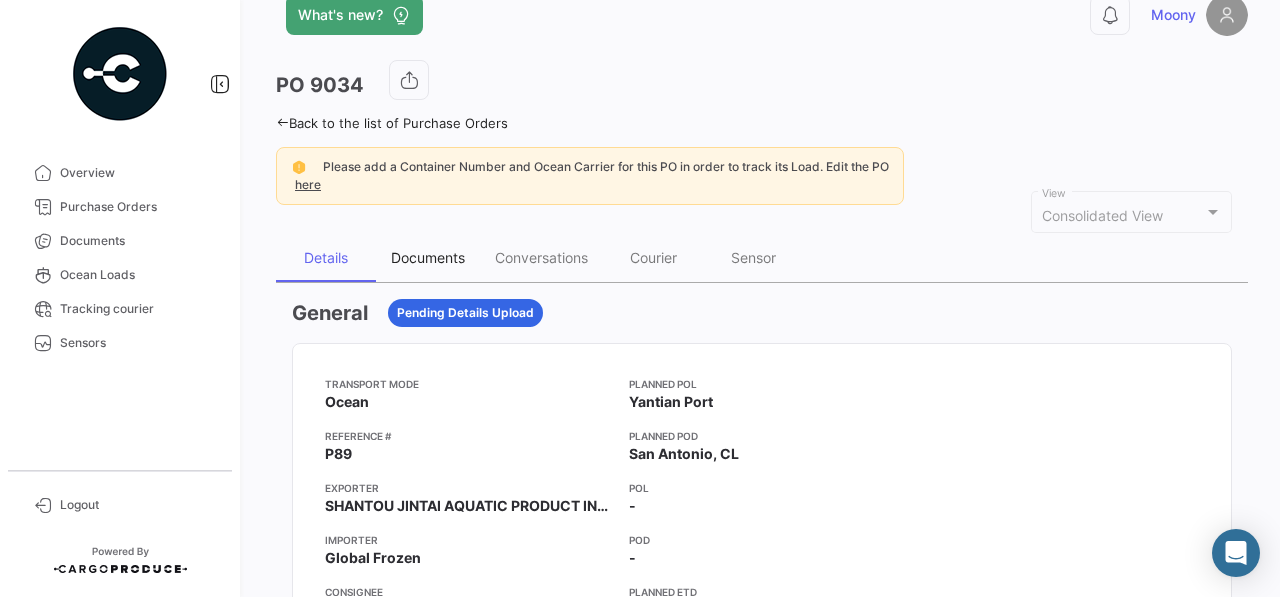click on "Documents" at bounding box center (428, 258) 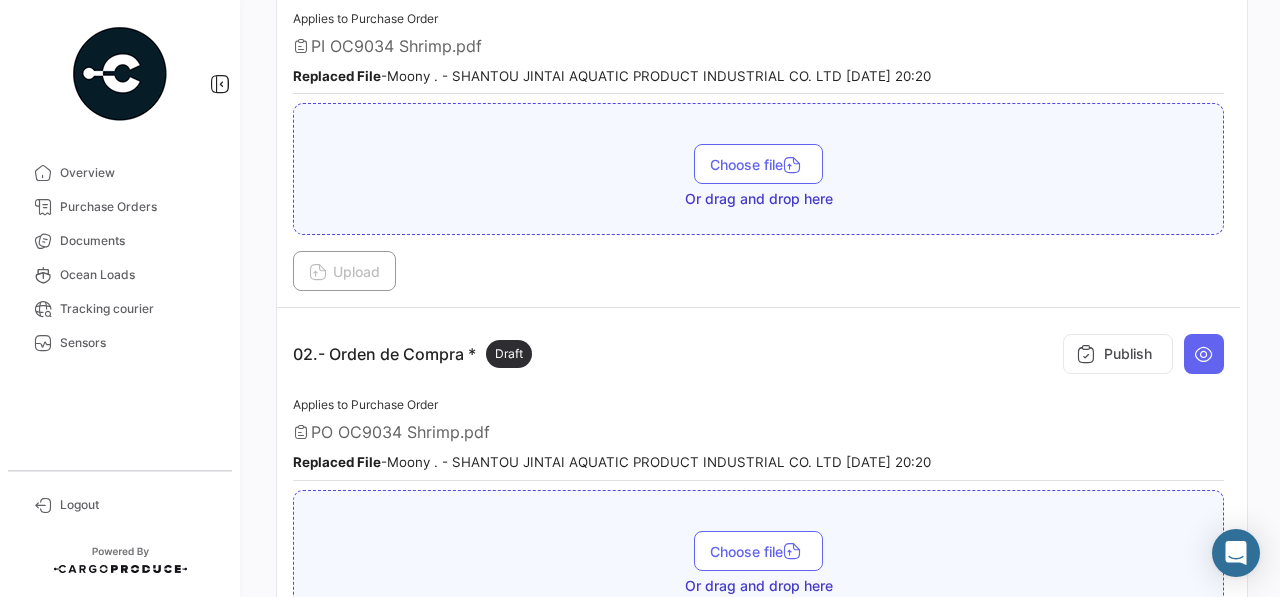 scroll, scrollTop: 617, scrollLeft: 0, axis: vertical 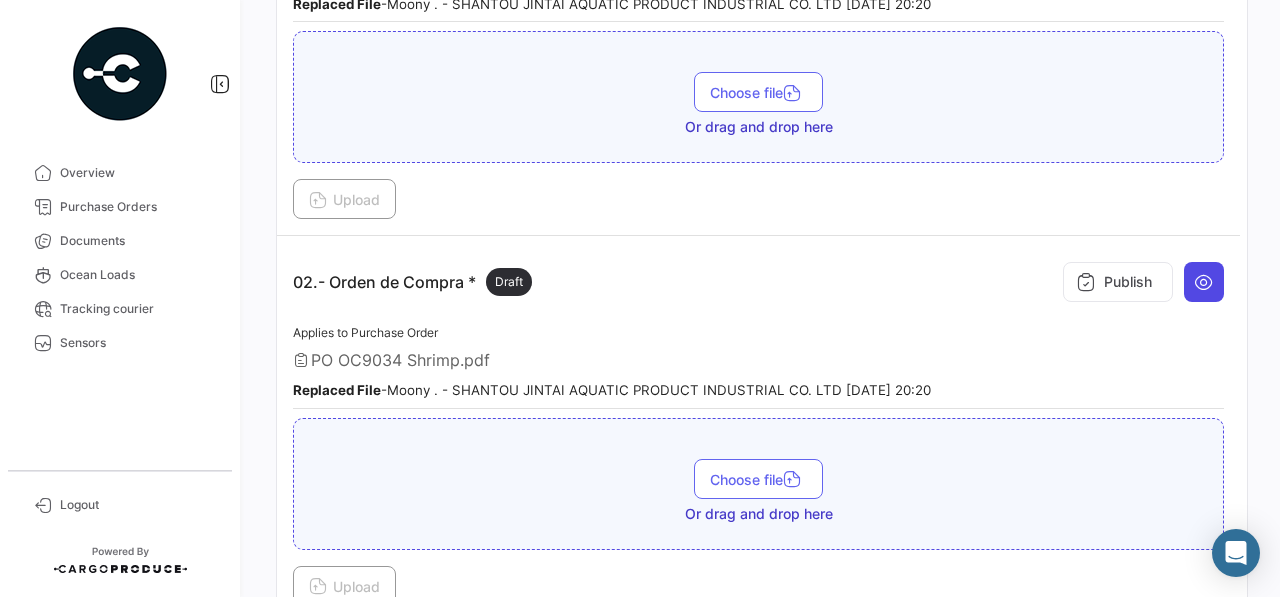 click at bounding box center (1204, 282) 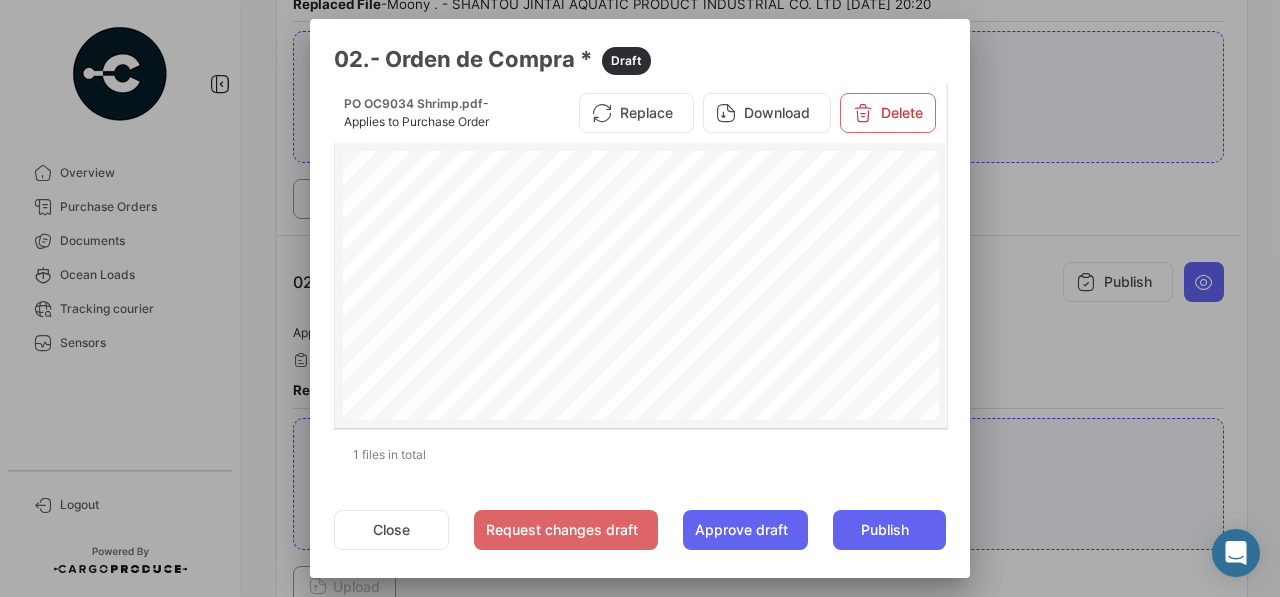 scroll, scrollTop: 391, scrollLeft: 0, axis: vertical 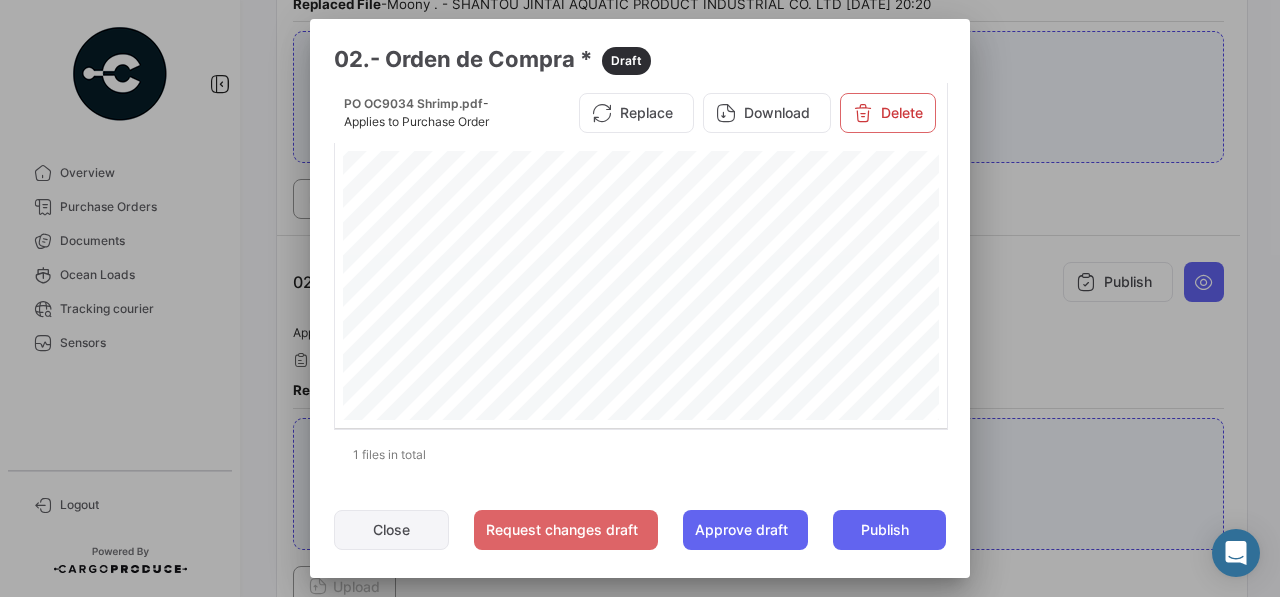 click on "Close" 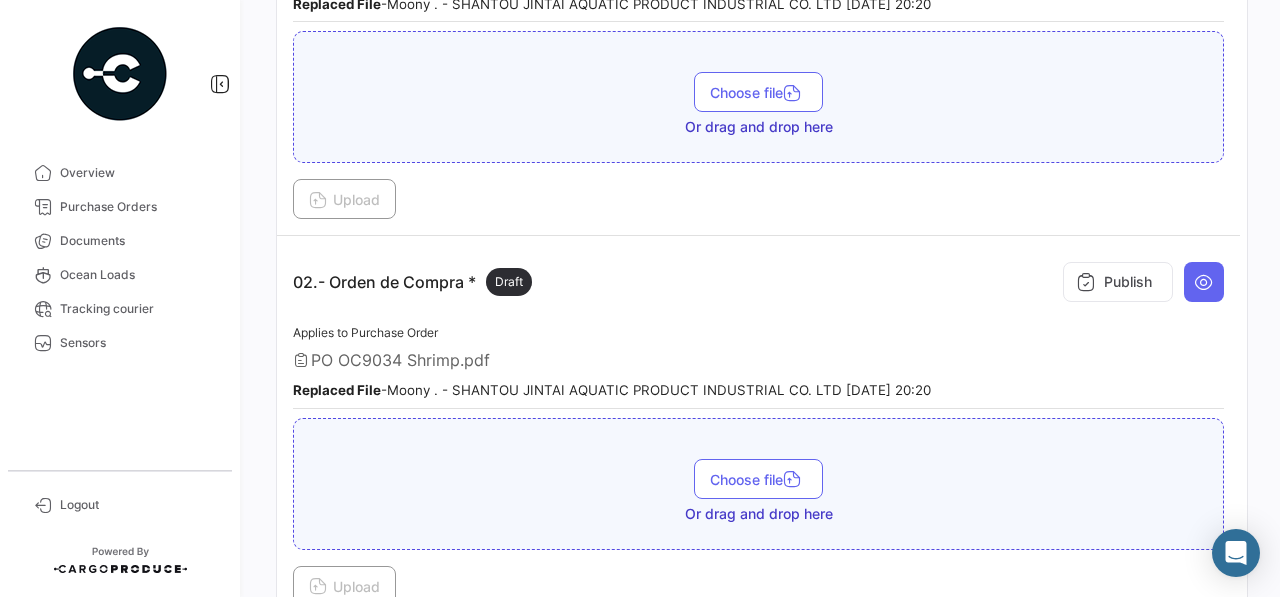 click on "02.- Orden de Compra *   Draft   Publish" at bounding box center [758, 282] 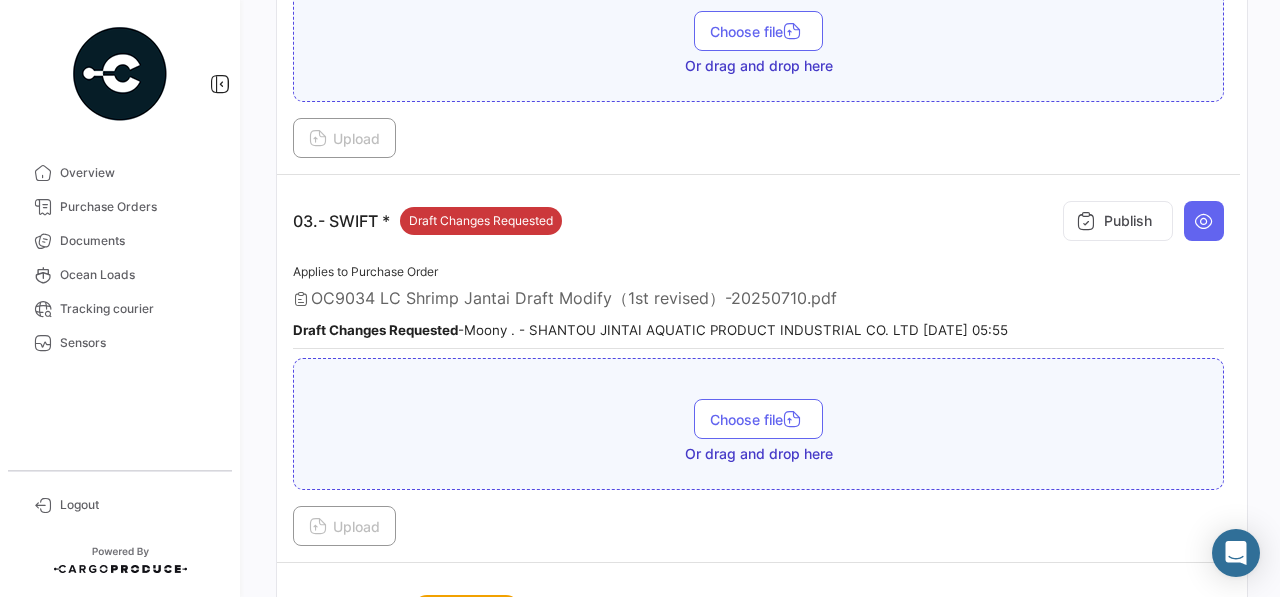 scroll, scrollTop: 1068, scrollLeft: 0, axis: vertical 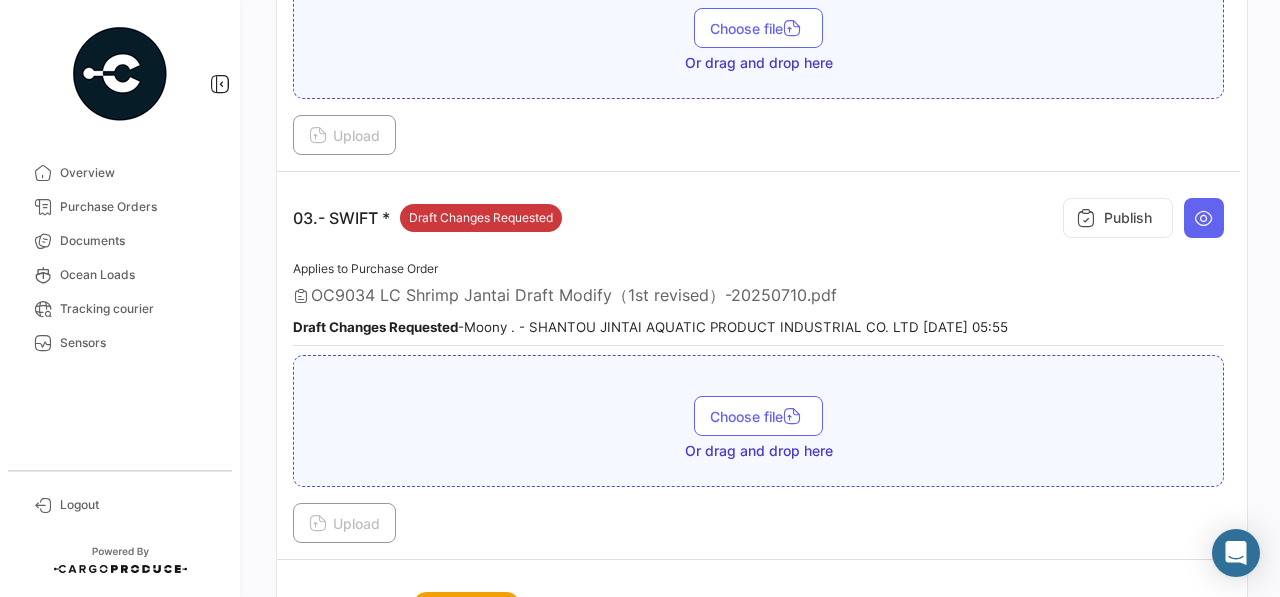click on "OC9034 LC Shrimp Jantai  Draft Modify（1st revised）-20250710.pdf" at bounding box center (574, 296) 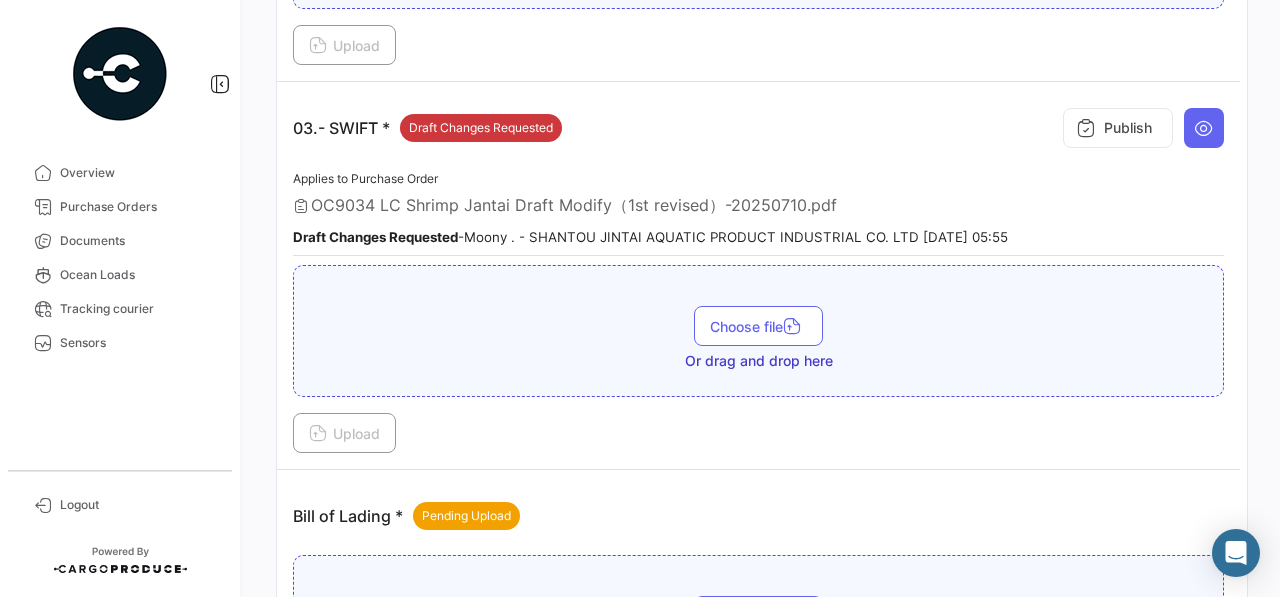 scroll, scrollTop: 1105, scrollLeft: 0, axis: vertical 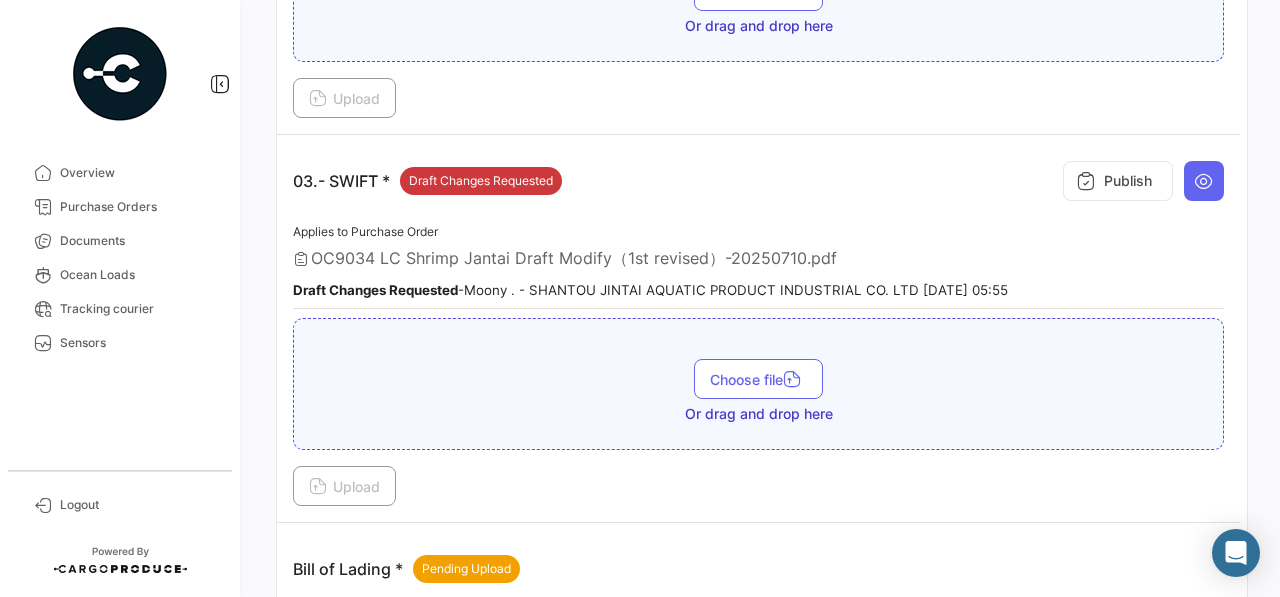 click on "OC9034 LC Shrimp Jantai  Draft Modify（1st revised）-20250710.pdf" at bounding box center [574, 259] 